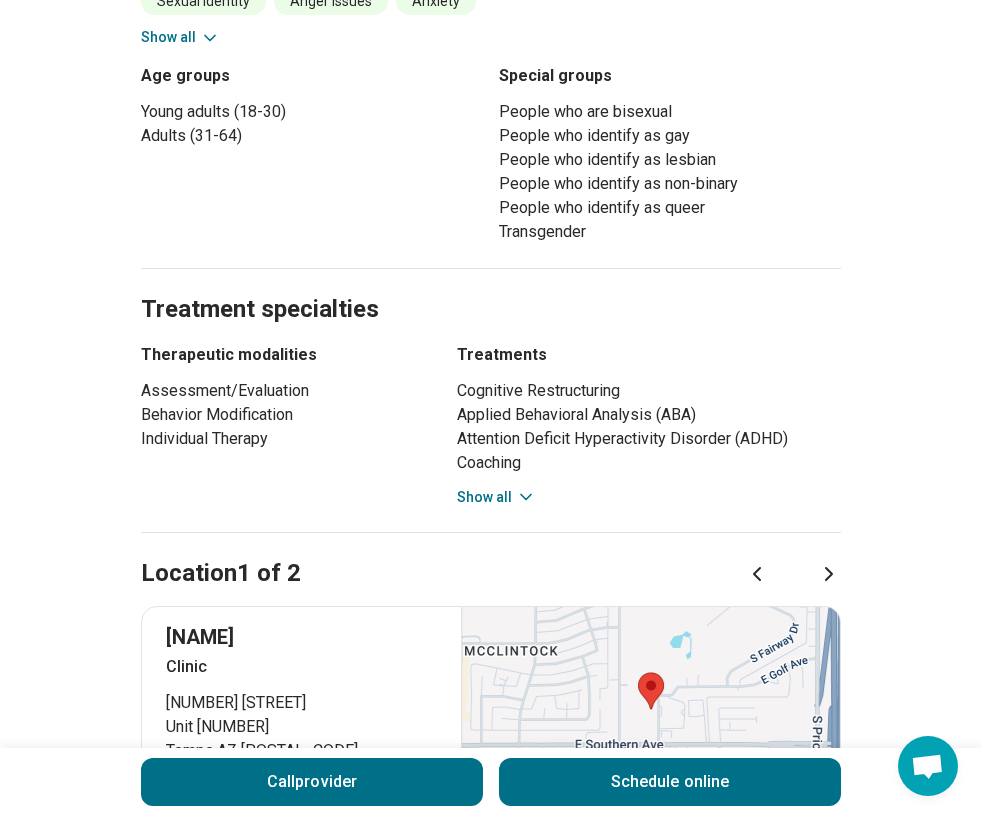 scroll, scrollTop: 908, scrollLeft: 0, axis: vertical 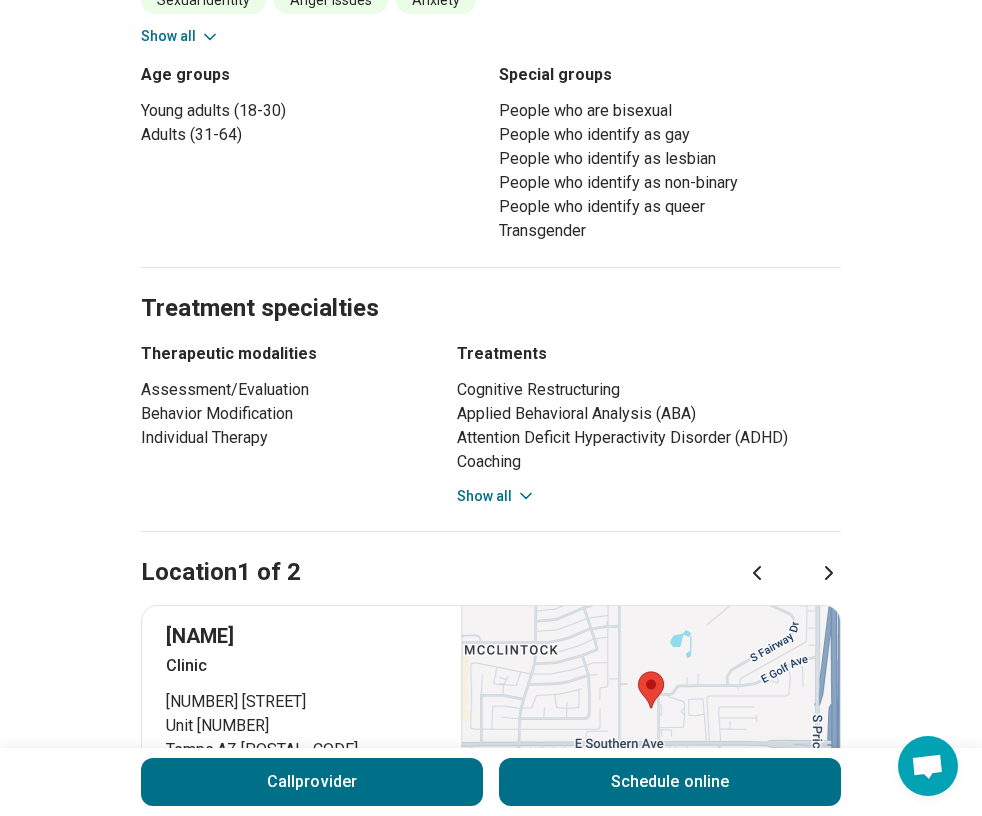 click 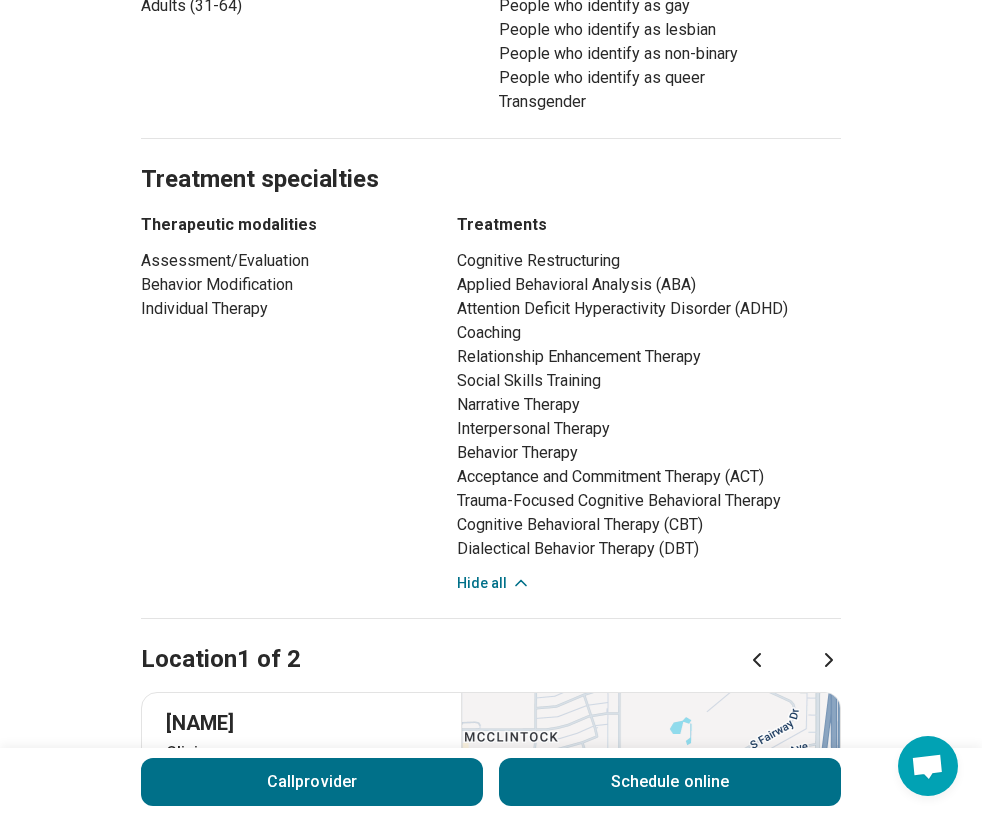 scroll, scrollTop: 1053, scrollLeft: 0, axis: vertical 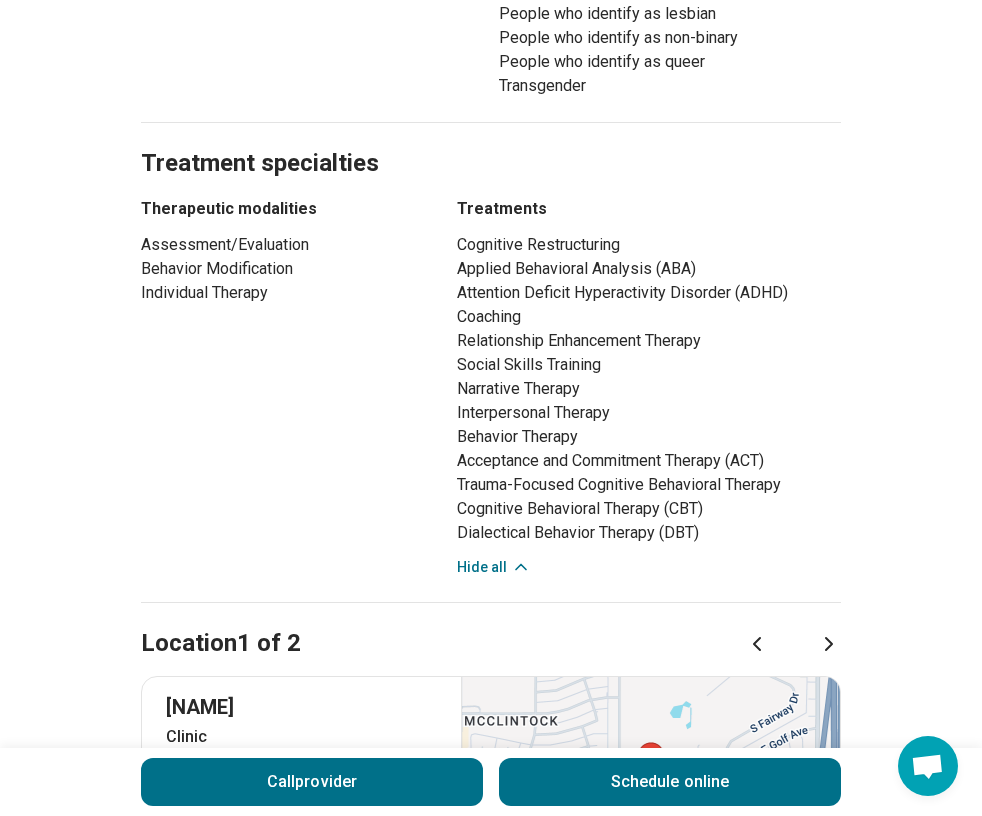 click 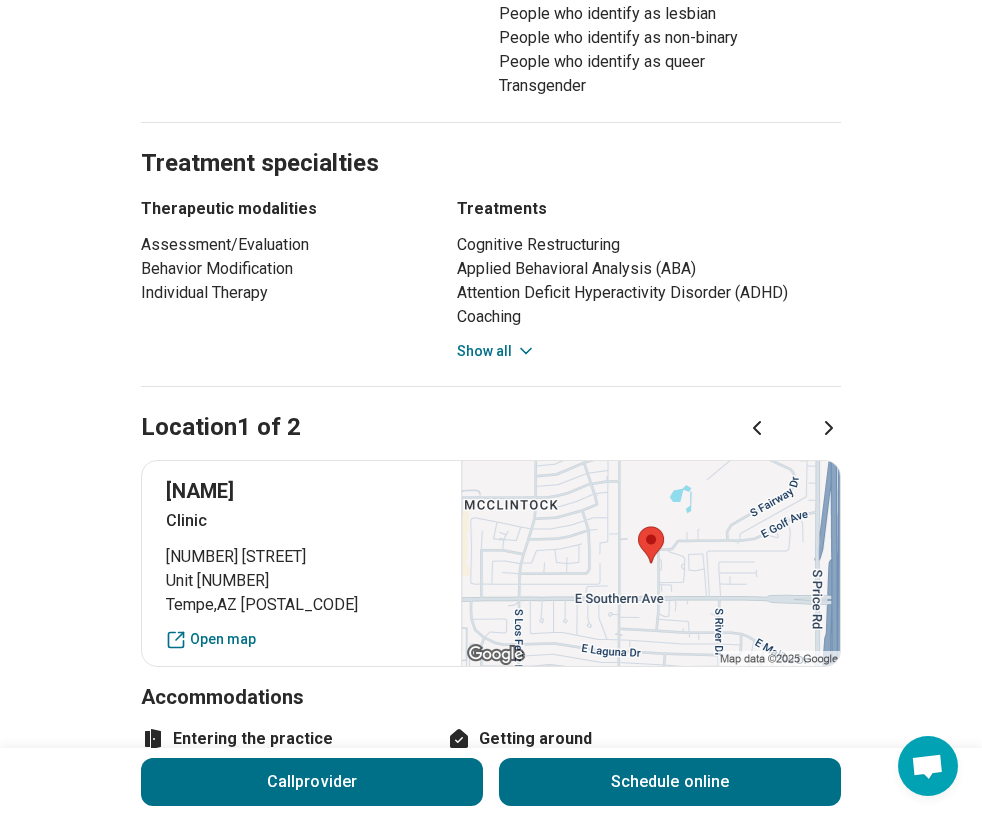 click on "Show all" at bounding box center (496, 351) 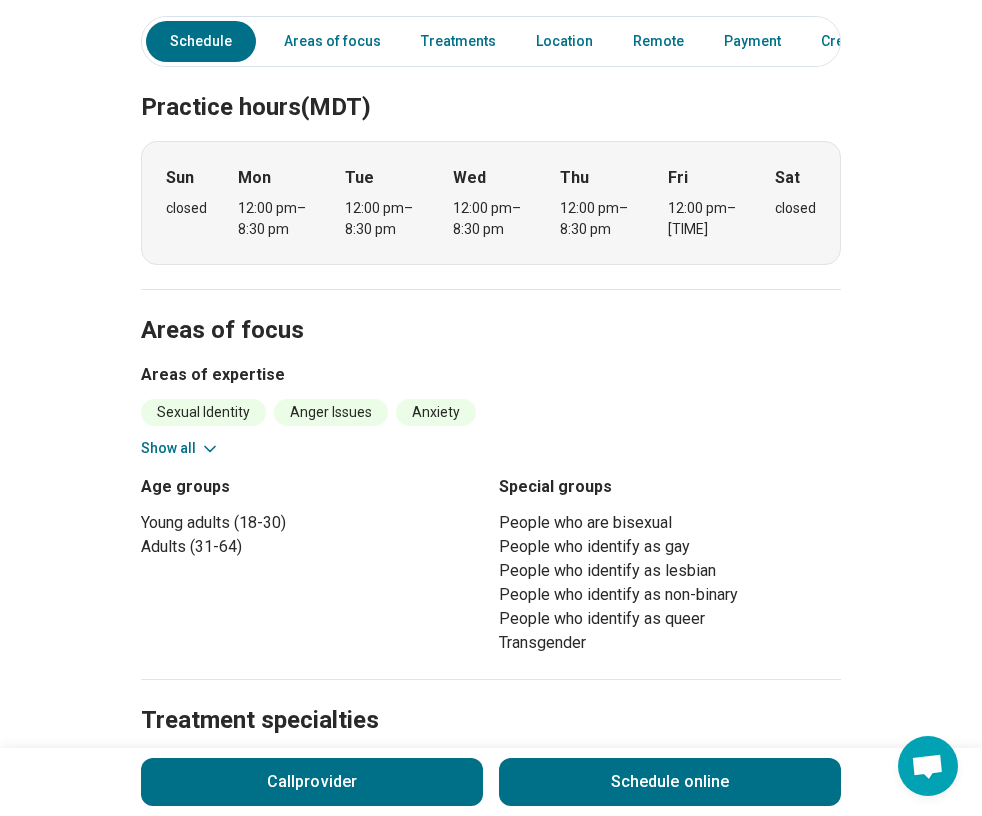 scroll, scrollTop: 94, scrollLeft: 0, axis: vertical 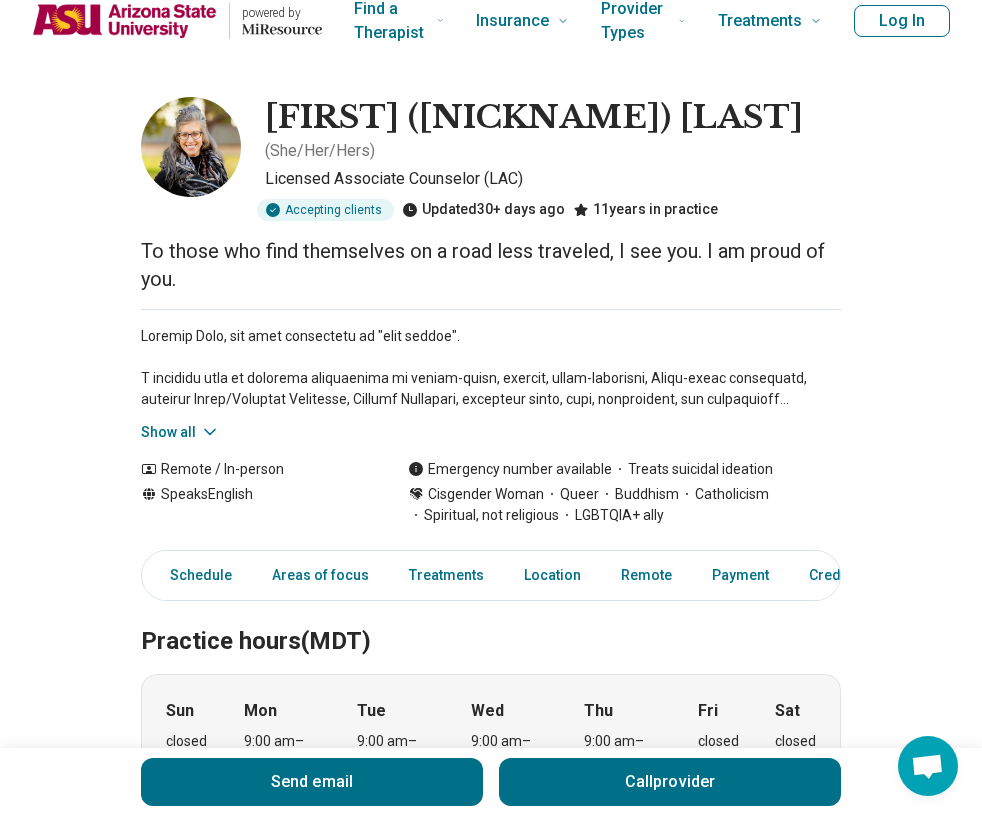 click 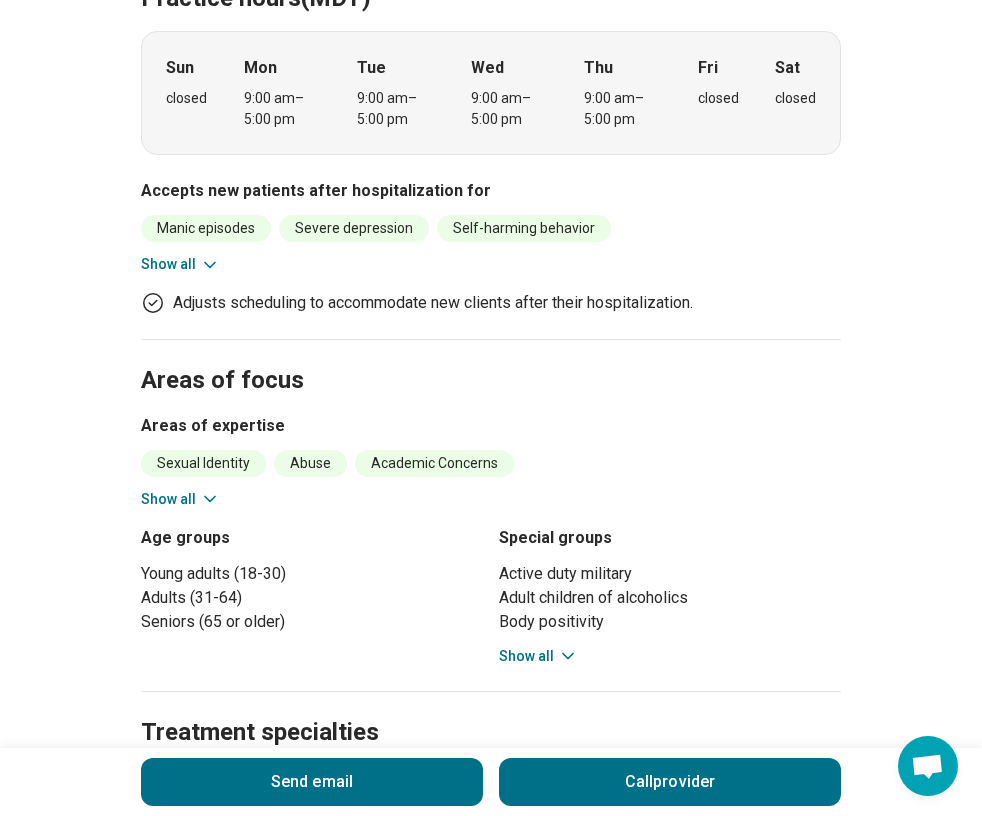 scroll, scrollTop: 1002, scrollLeft: 0, axis: vertical 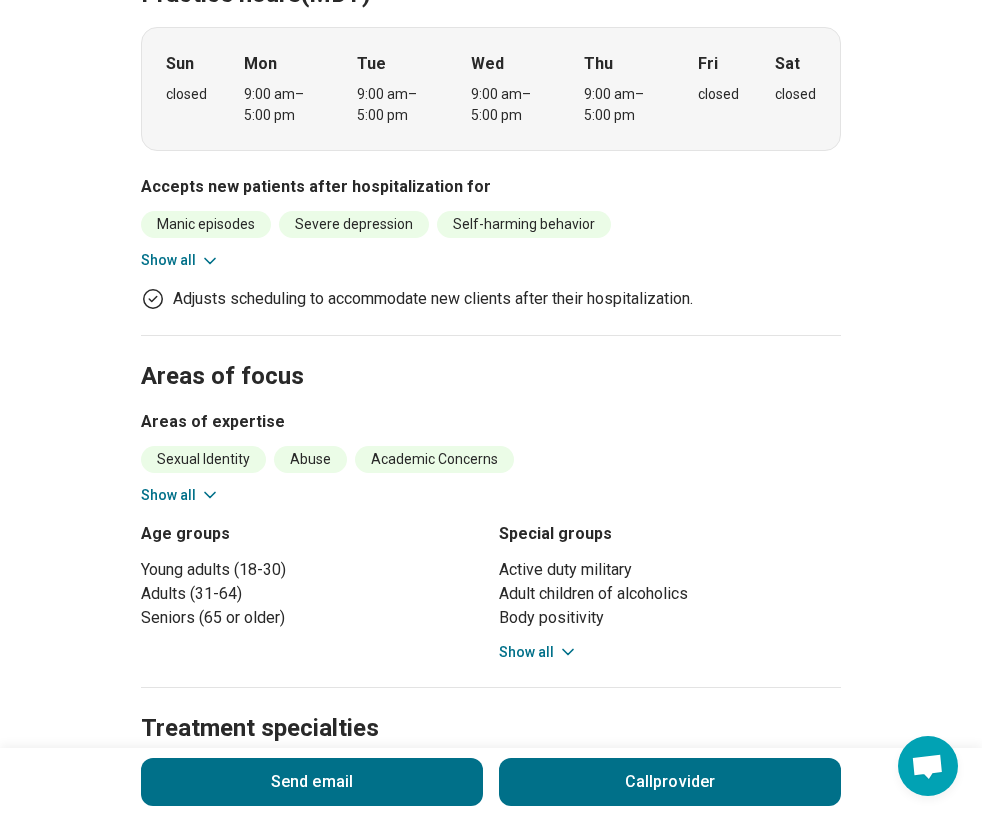 click 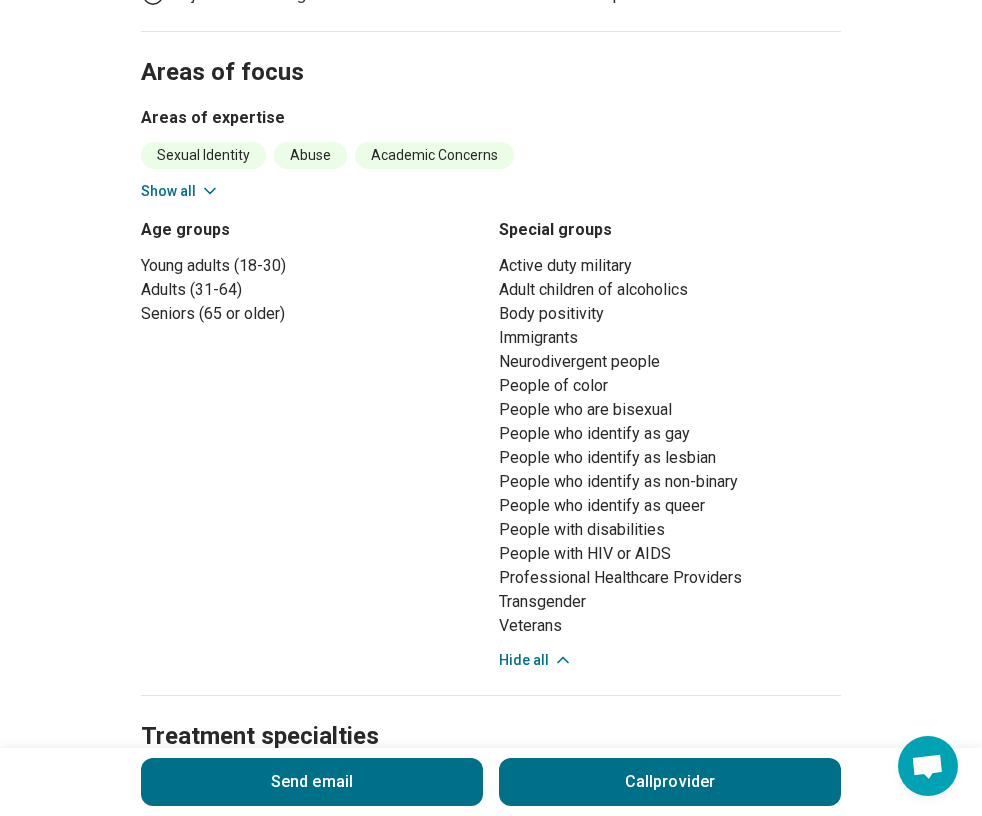 scroll, scrollTop: 1308, scrollLeft: 0, axis: vertical 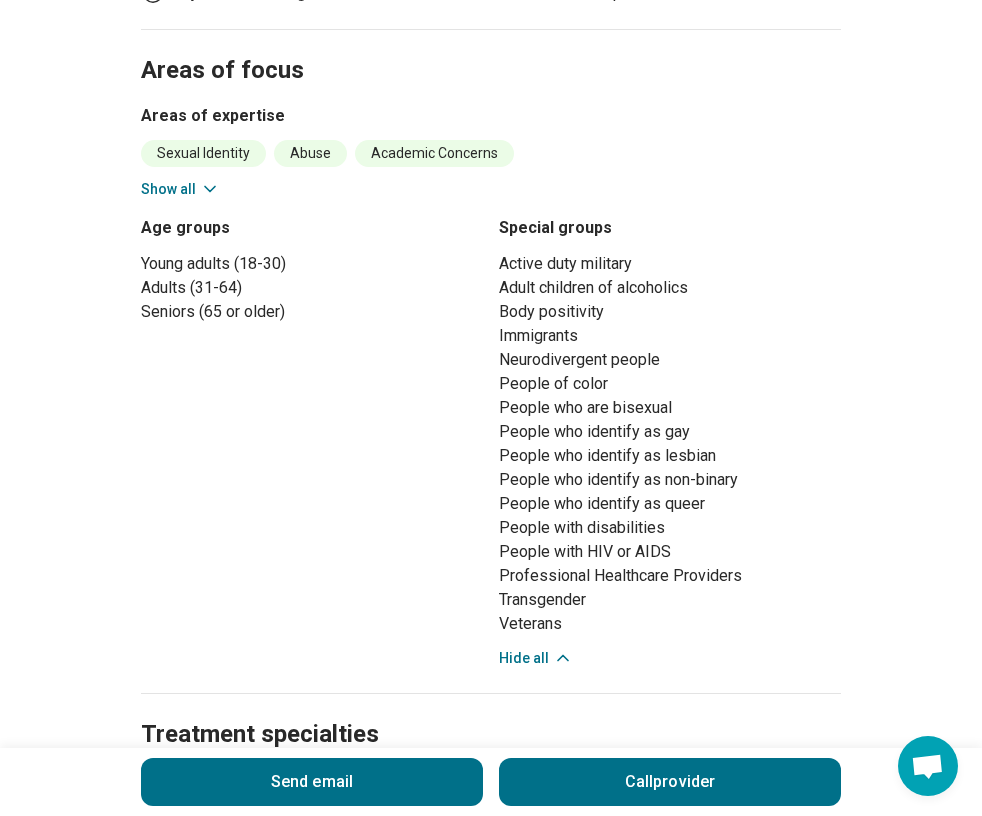 click 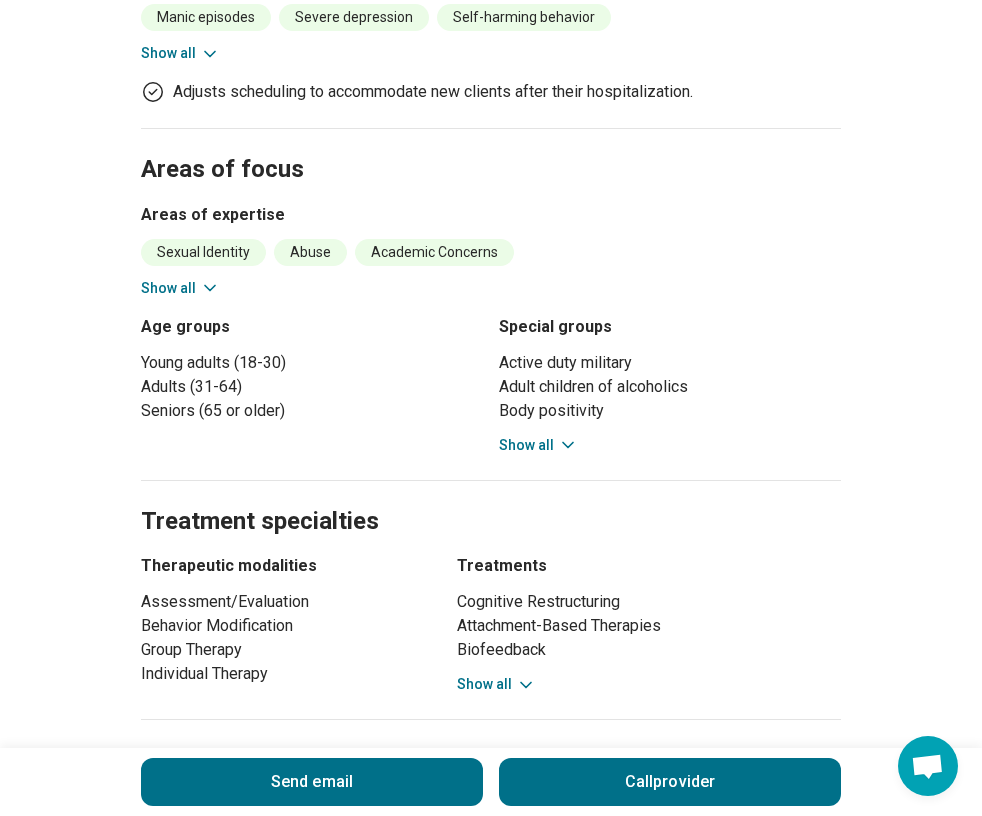 scroll, scrollTop: 1240, scrollLeft: 0, axis: vertical 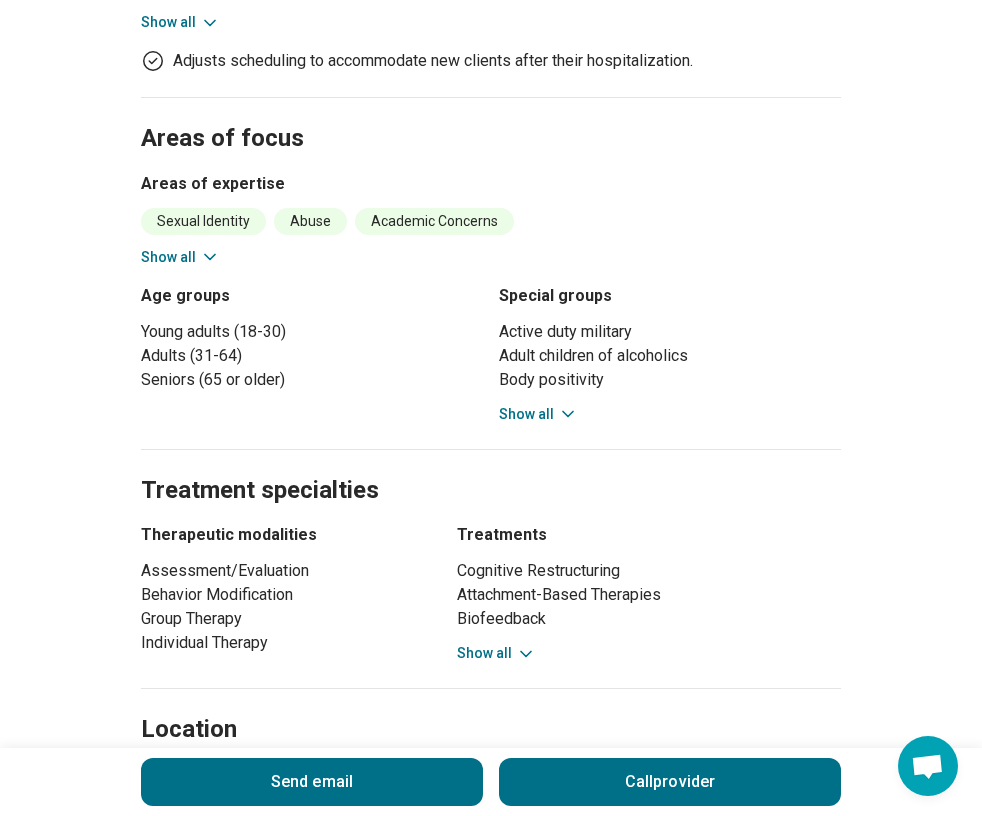 click on "Show all" at bounding box center (538, 414) 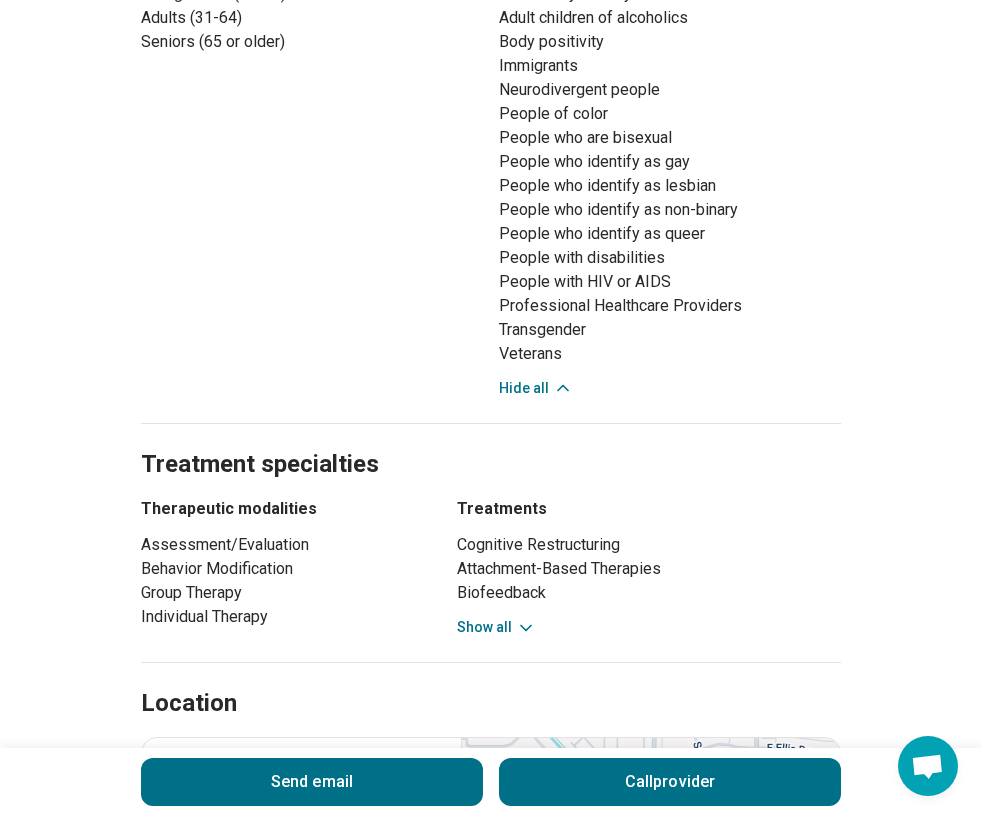 scroll, scrollTop: 1589, scrollLeft: 0, axis: vertical 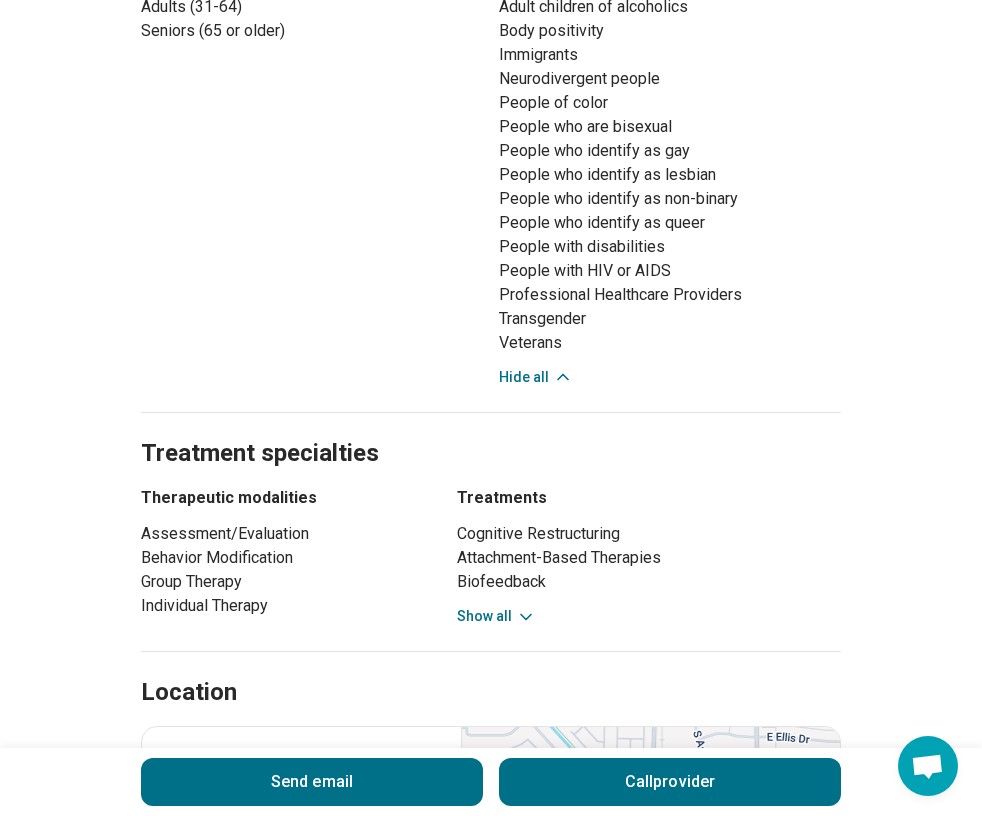 click on "Cognitive Restructuring Attachment-Based Therapies Biofeedback Dream Interpretation Dance/Movement Therapy Eclectic Approaches Existential Psychotherapy Erikson/Psychosocial Development Feminist Therapy Gestalt Therapy Humanistic Therapy Integrative Body Psychotherapy Jungian Therapy Motivational Enhancement Therapy (MET) Non-Violent Communication Process Person-Centered Therapy Positive Psychology Attention Deficit Hyperactivity Disorder (ADHD) Coaching Rational Emotive Behavioral Therapy Reality Therapy Somatic Psychotherapy Social Skills Training Sand Tray Therapy Yoga Therapy Narrative Therapy 12-Step Facilitation Ketamine-assisted psychotherapy (KAP) Family Systems Therapy Relational Psychotherapy Internal Family Systems Therapy Motivational Interviewing Cognitive Processing Therapy (CPT) Behavior Therapy Play Therapy Art Therapy Anger Management Trauma-Focused Cognitive Behavioral Therapy Cognitive Behavioral Therapy (CBT) Mindfulness Training Show all" at bounding box center (649, 574) 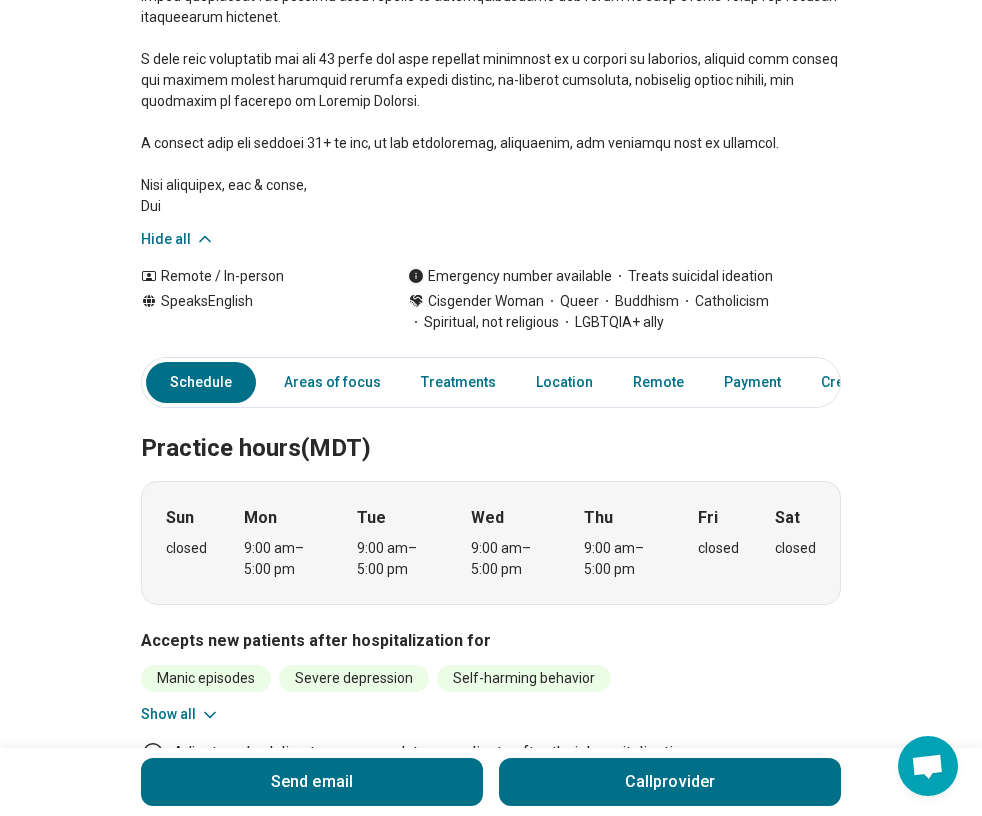 scroll, scrollTop: 480, scrollLeft: 0, axis: vertical 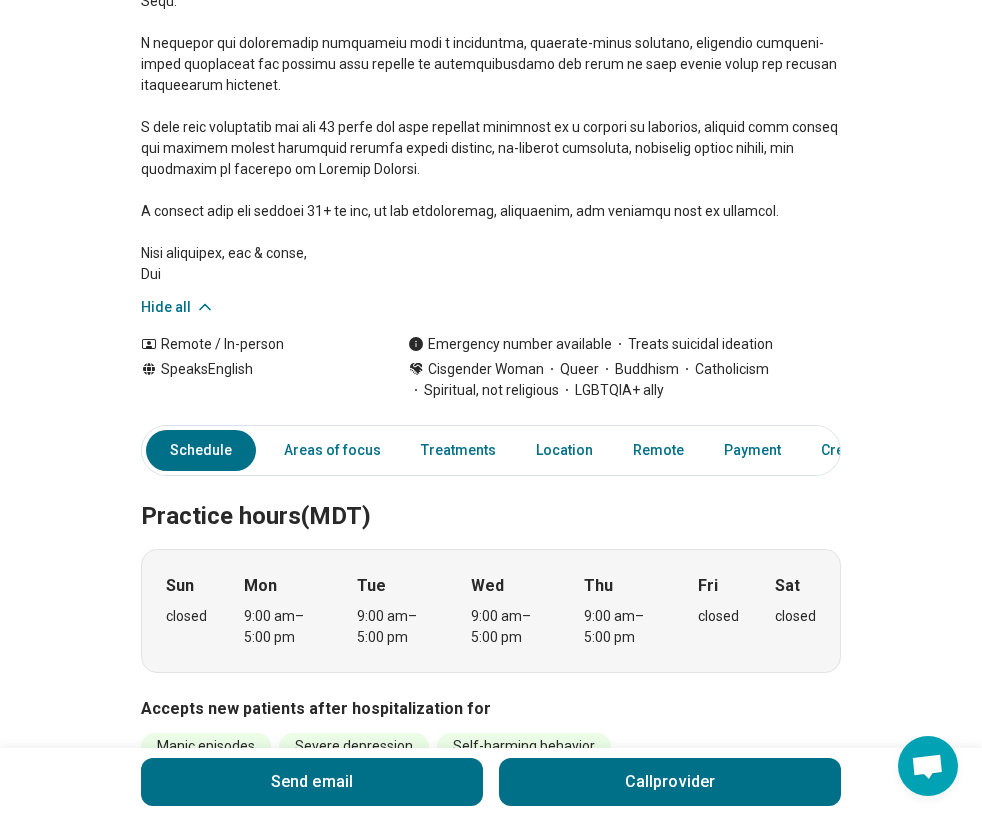 click at bounding box center [491, 75] 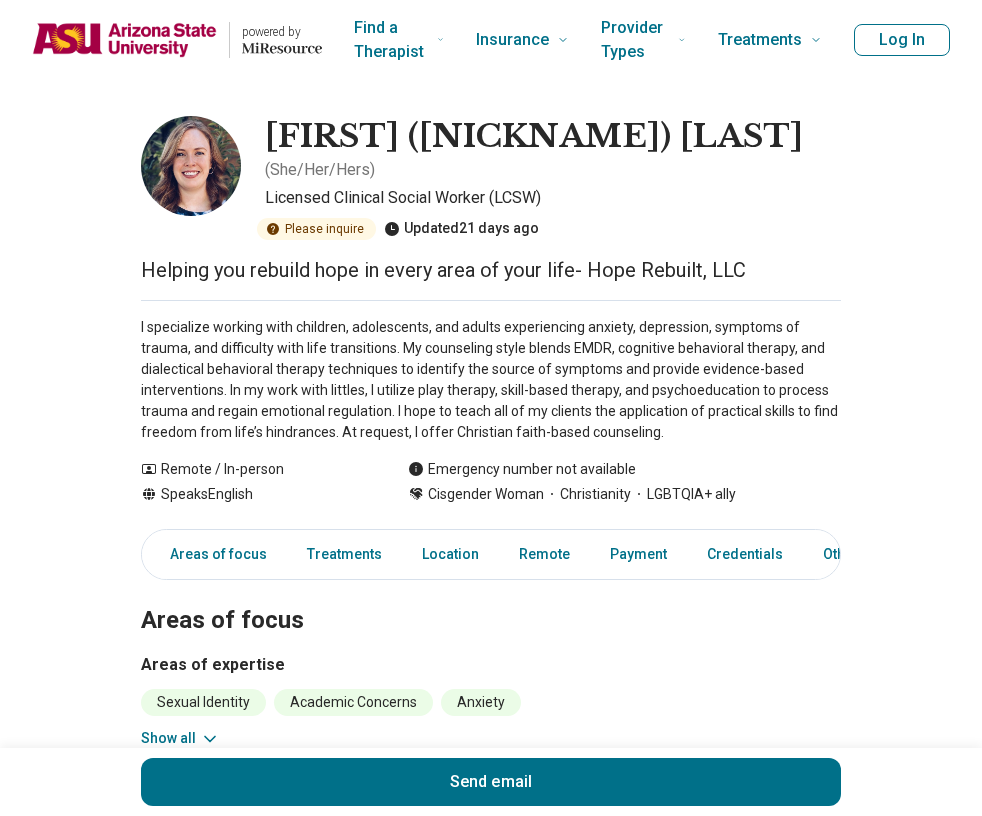 scroll, scrollTop: 0, scrollLeft: 0, axis: both 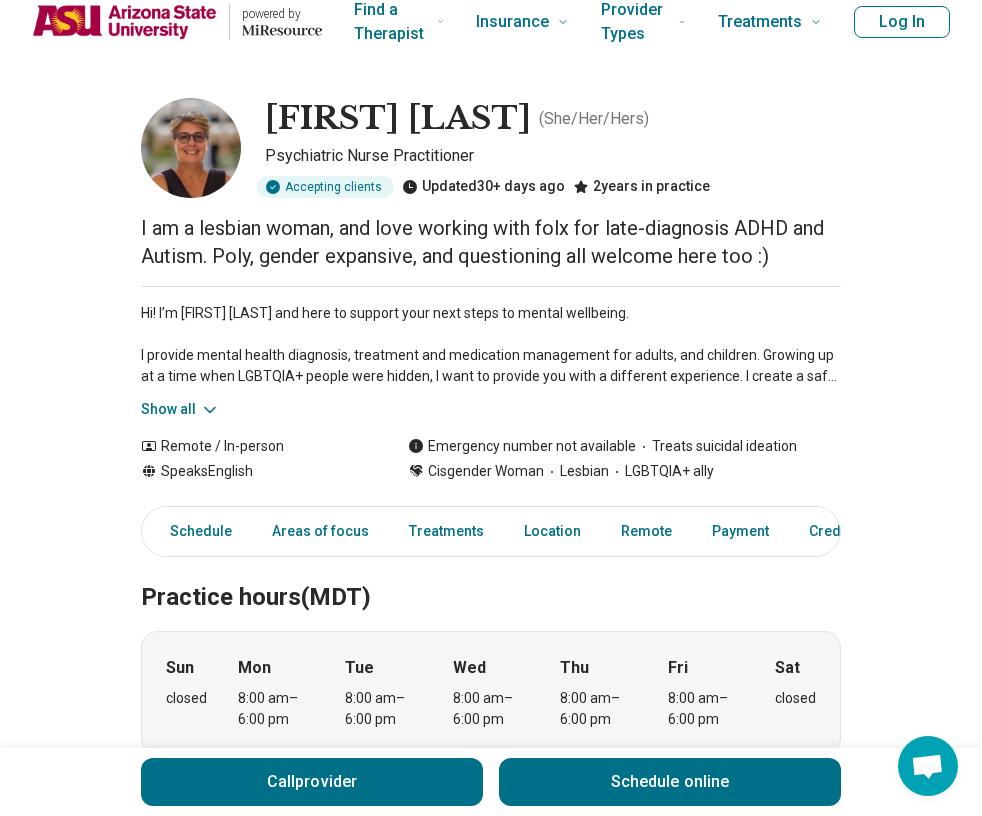 click 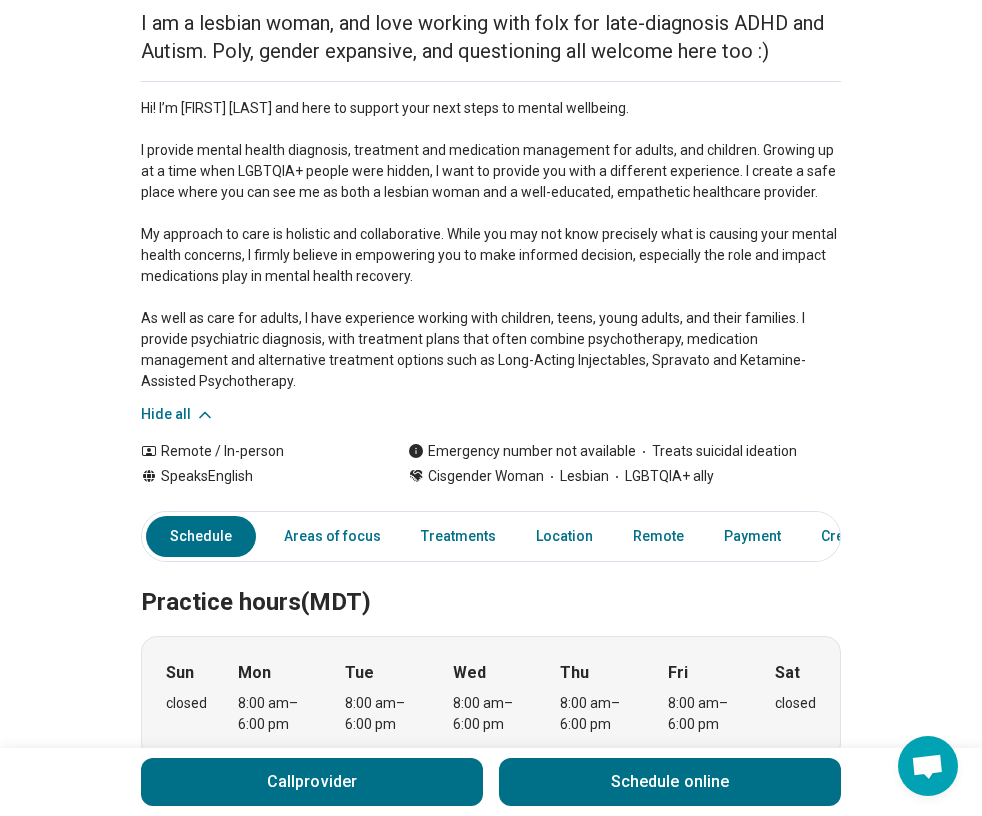 scroll, scrollTop: 16, scrollLeft: 0, axis: vertical 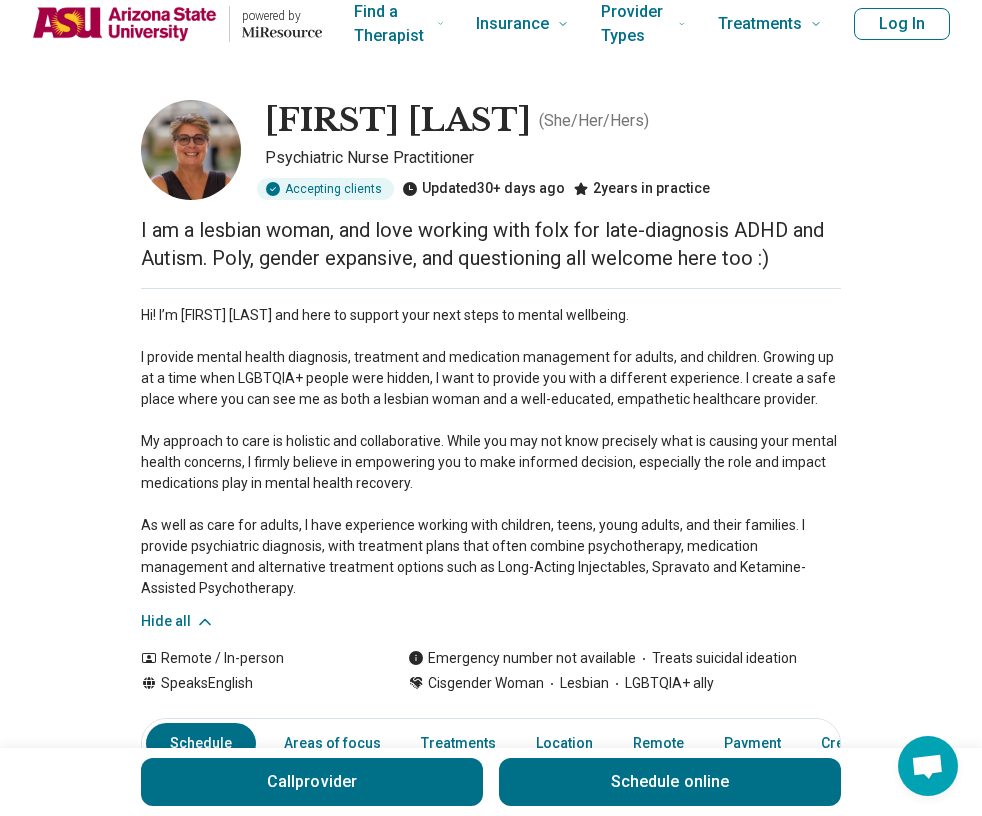 click on "Hi! I’m Shon’tell and here to support your next steps to mental wellbeing.
I provide mental health diagnosis, treatment and medication management for adults, and children. Growing up at a time when LGBTQIA+ people were hidden, I want to provide you with a different experience. I create a safe place where you can see me as both a lesbian woman and a well-educated, empathetic healthcare provider.
My approach to care is holistic and collaborative. While you may not know precisely what is causing your mental health concerns, I firmly believe in empowering you to make informed decision, especially the role and impact medications play in mental health recovery.
As well as care for adults, I have experience working with children, teens, young adults, and their families. I provide psychiatric diagnosis, with treatment plans that often combine psychotherapy, medication management and alternative treatment options such as Long-Acting Injectables, Spravato and Ketamine-Assisted Psychotherapy." at bounding box center [491, 452] 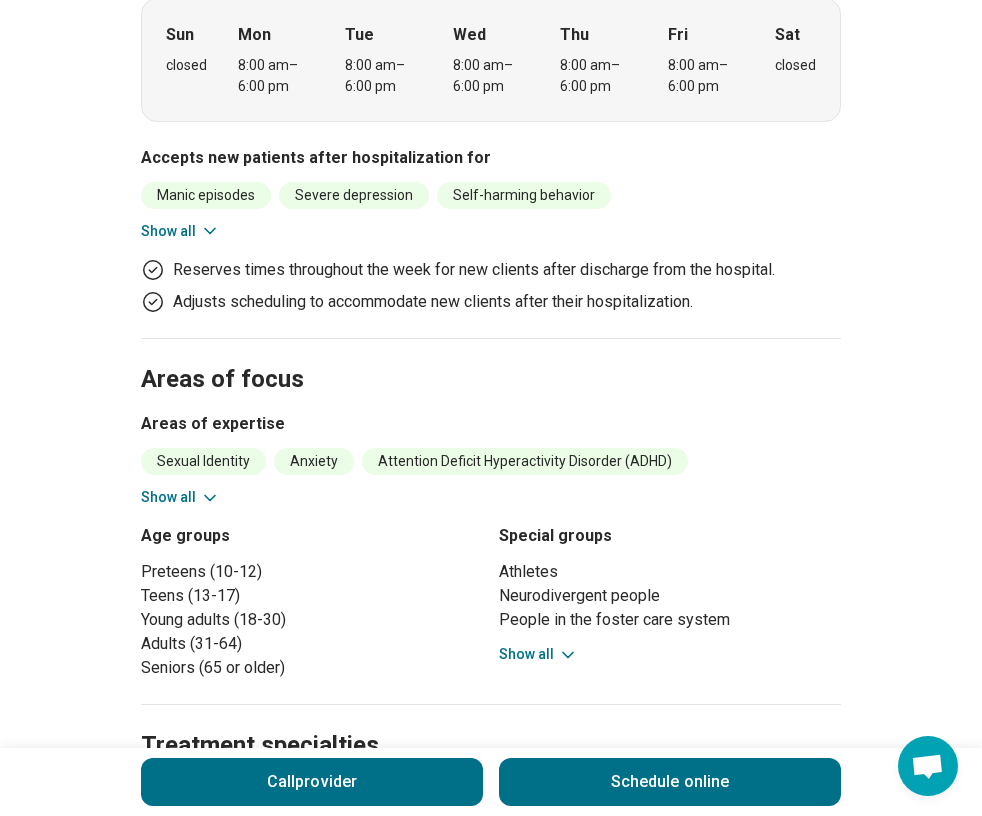 scroll, scrollTop: 877, scrollLeft: 0, axis: vertical 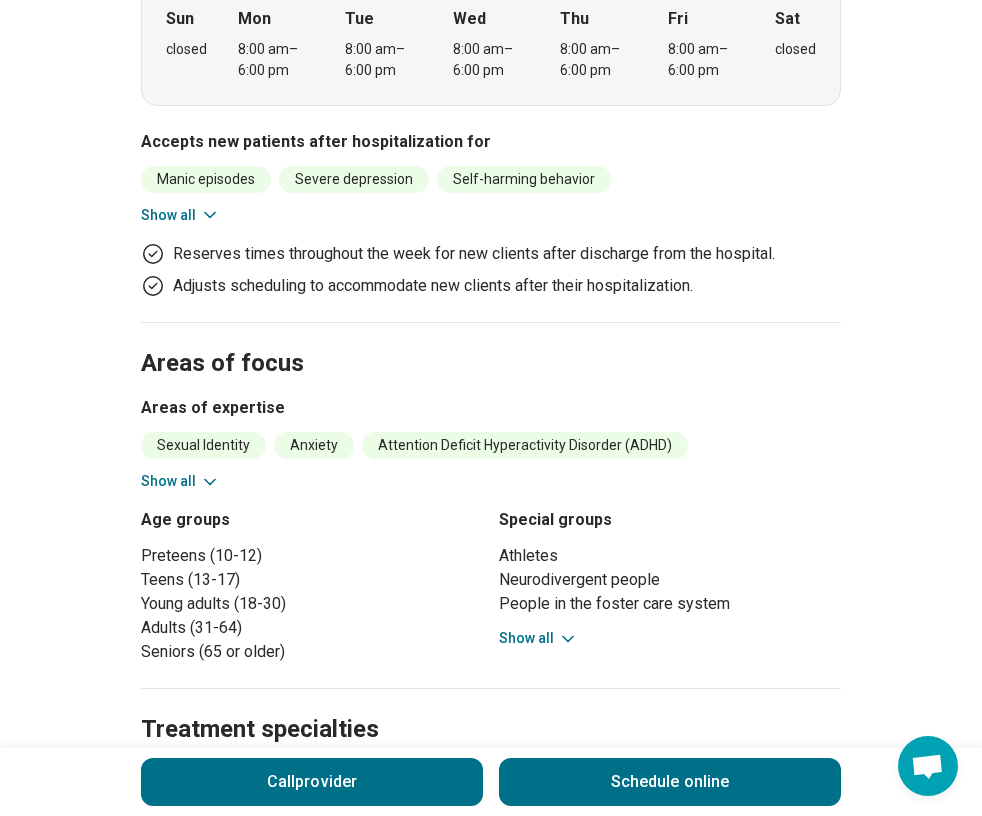 click 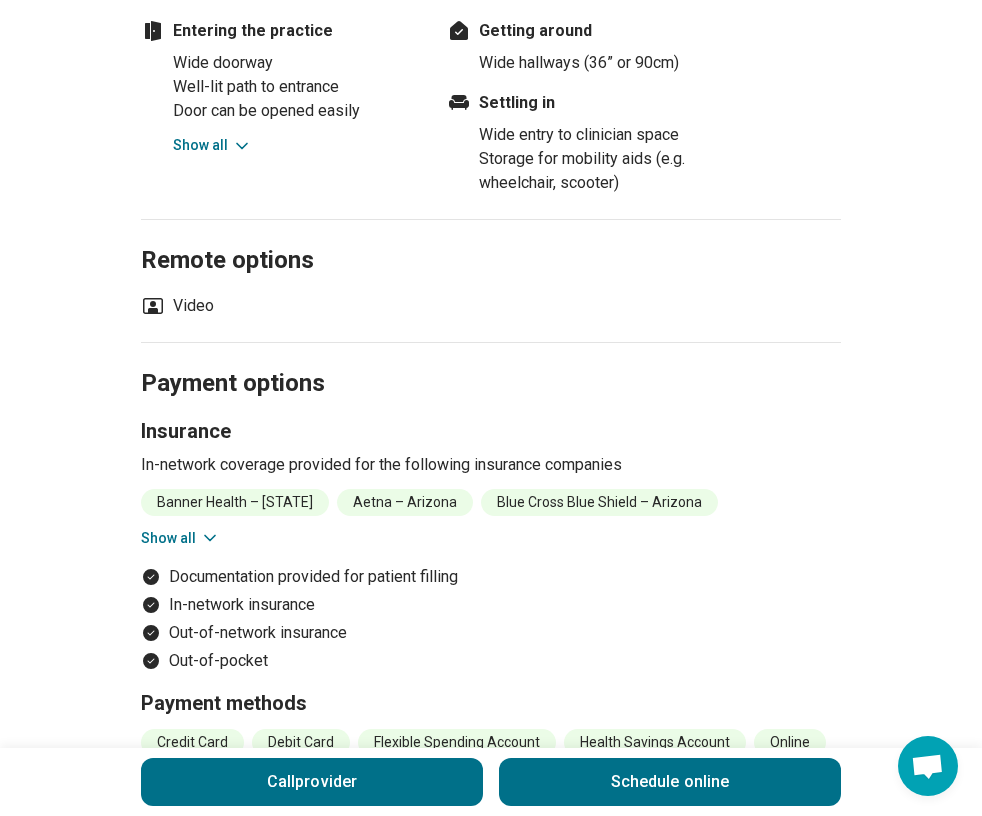 scroll, scrollTop: 2250, scrollLeft: 0, axis: vertical 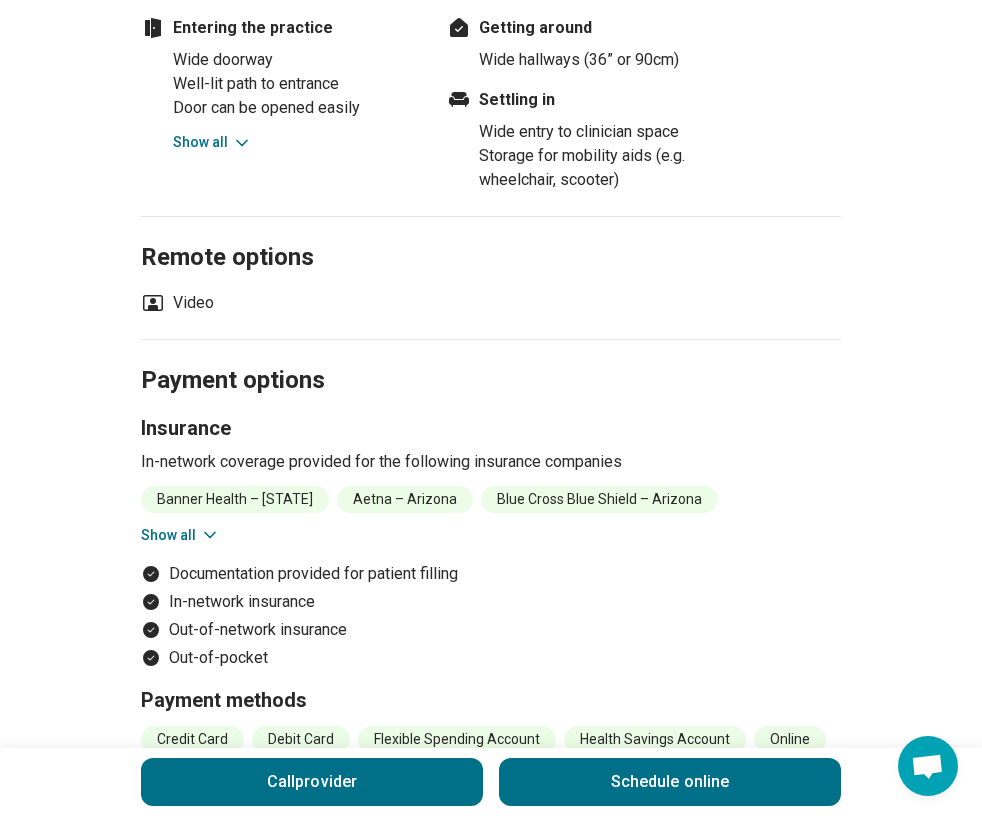 click on "Getting around Wide hallways (36” or 90cm)" at bounding box center (587, 36) 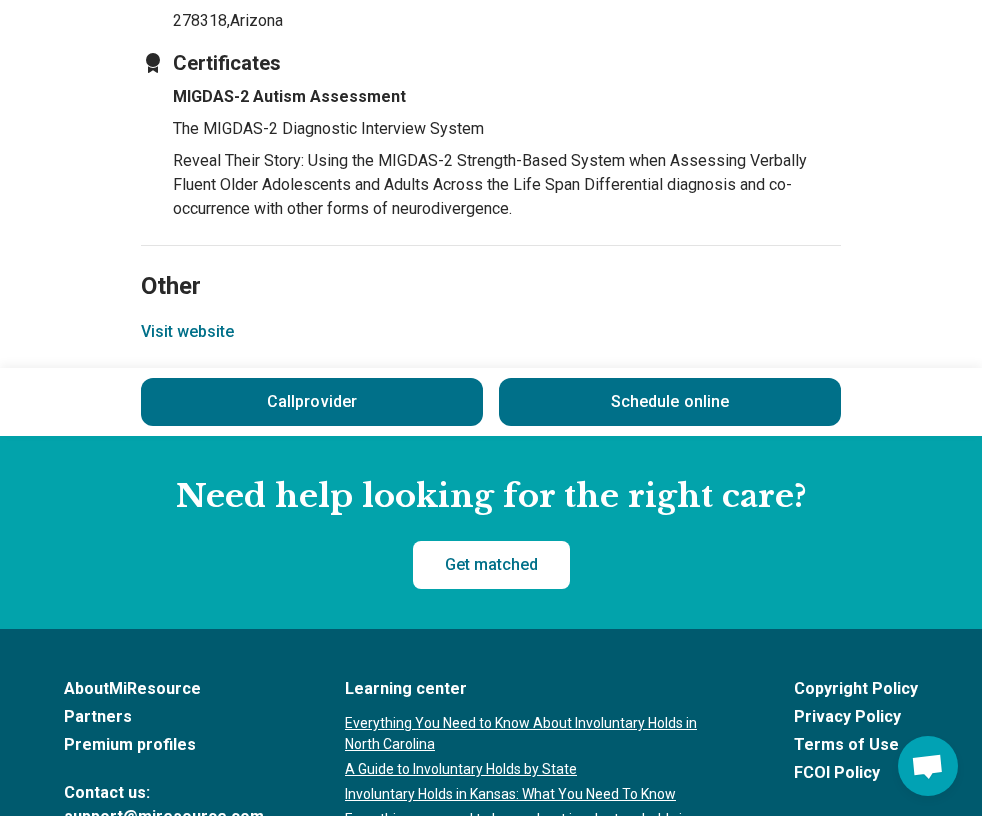 scroll, scrollTop: 3154, scrollLeft: 0, axis: vertical 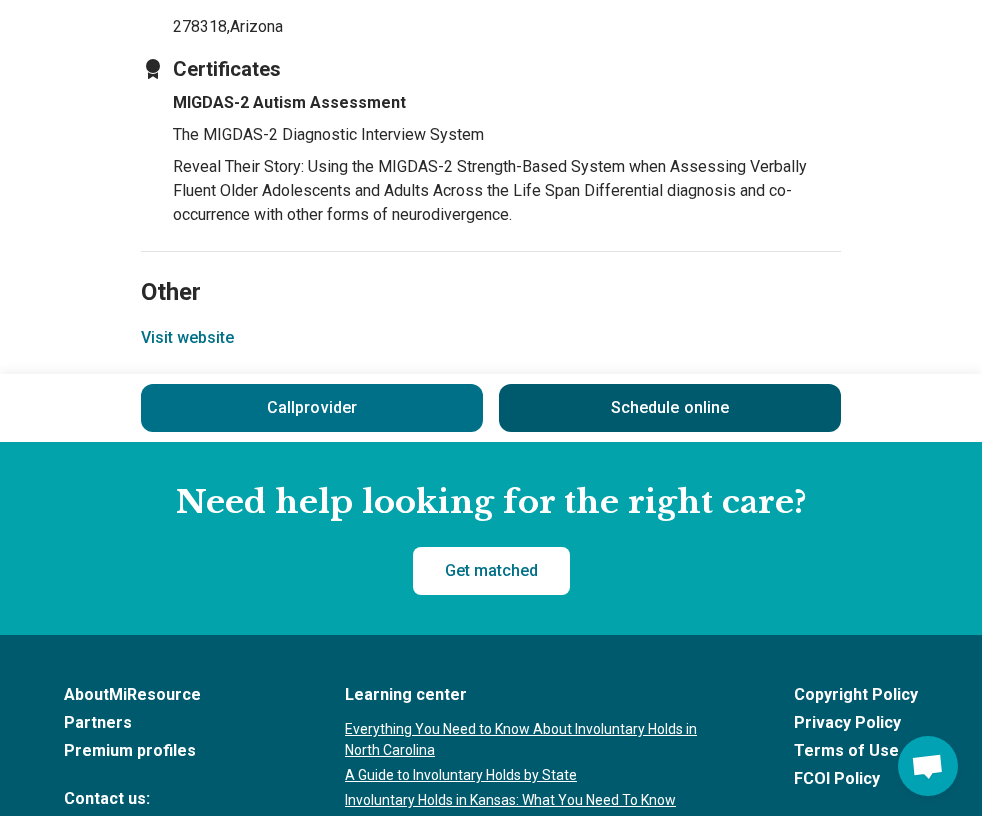 click on "Schedule online" at bounding box center (670, 408) 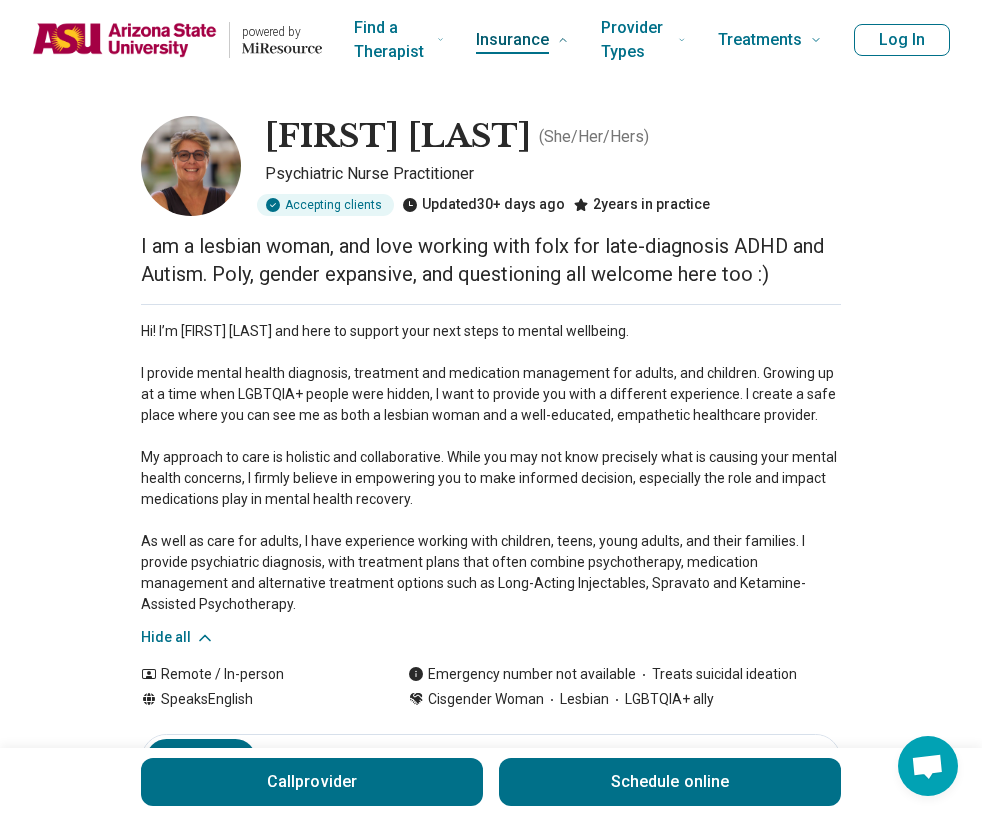 scroll, scrollTop: 0, scrollLeft: 0, axis: both 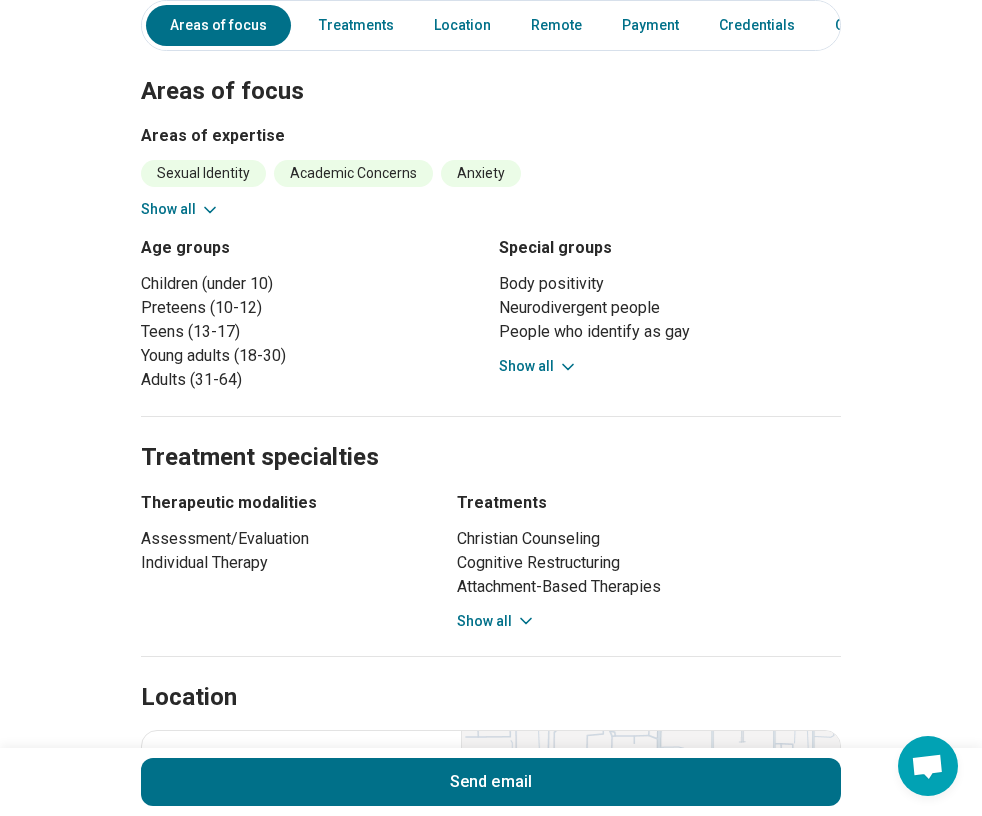 click 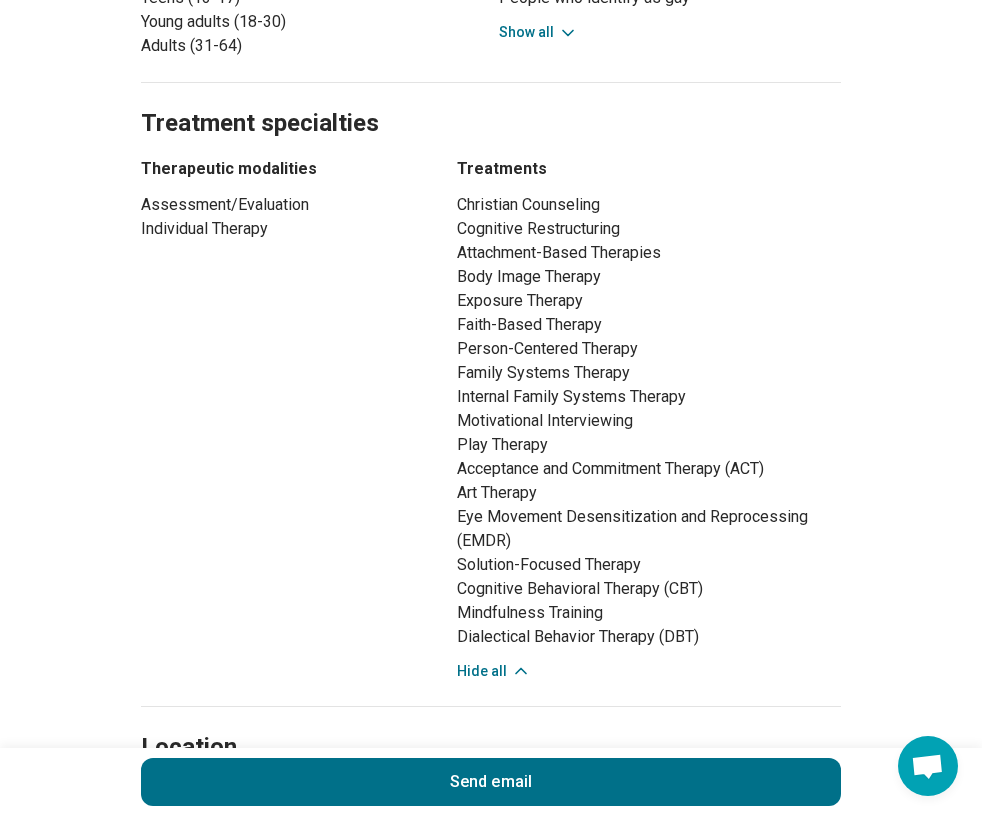 scroll, scrollTop: 865, scrollLeft: 0, axis: vertical 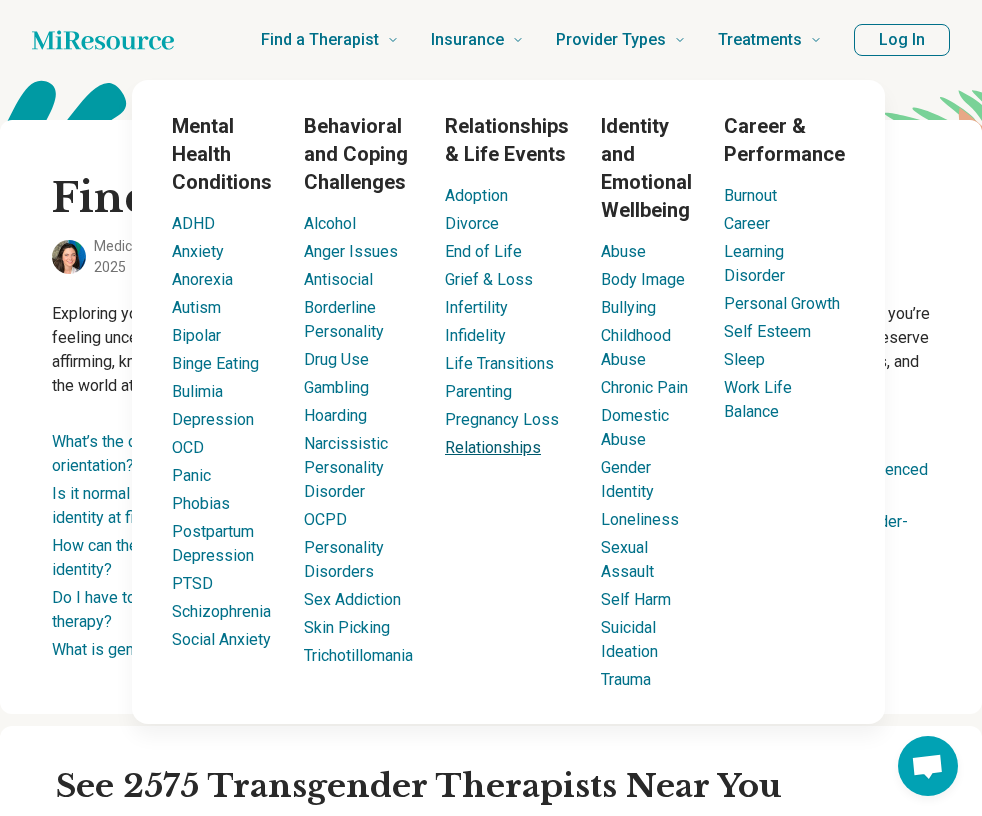 click on "Relationships" at bounding box center [493, 447] 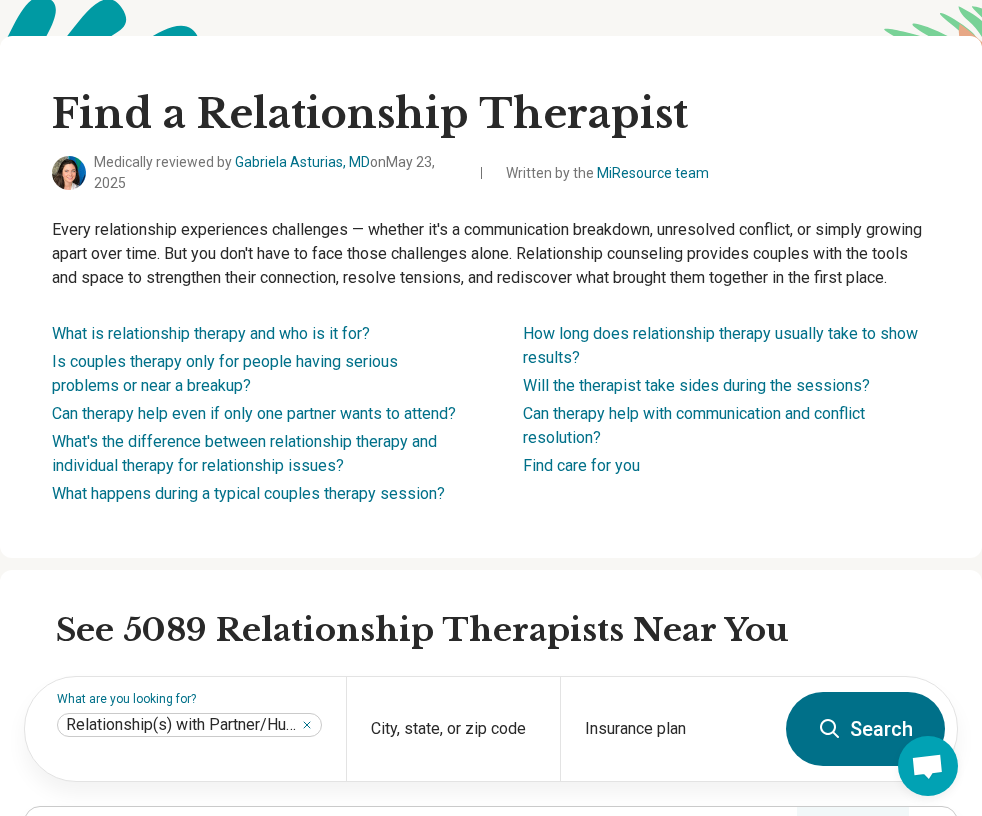 scroll, scrollTop: 119, scrollLeft: 0, axis: vertical 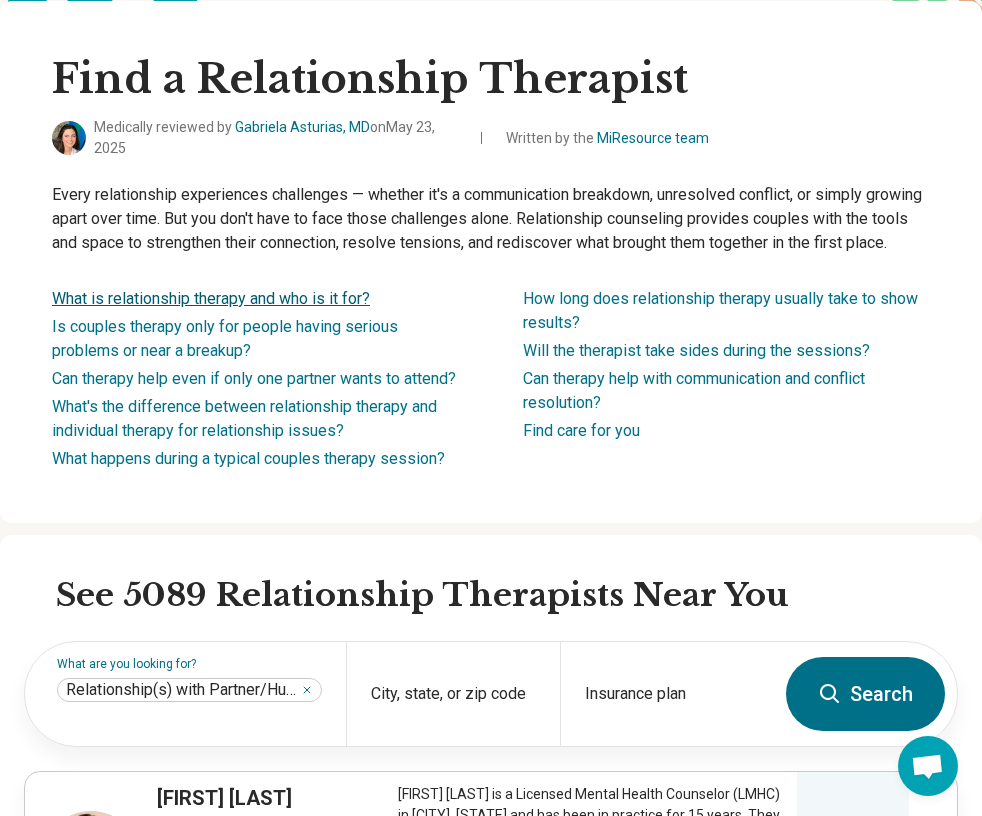 click on "What is relationship therapy and who is it for?" at bounding box center (211, 298) 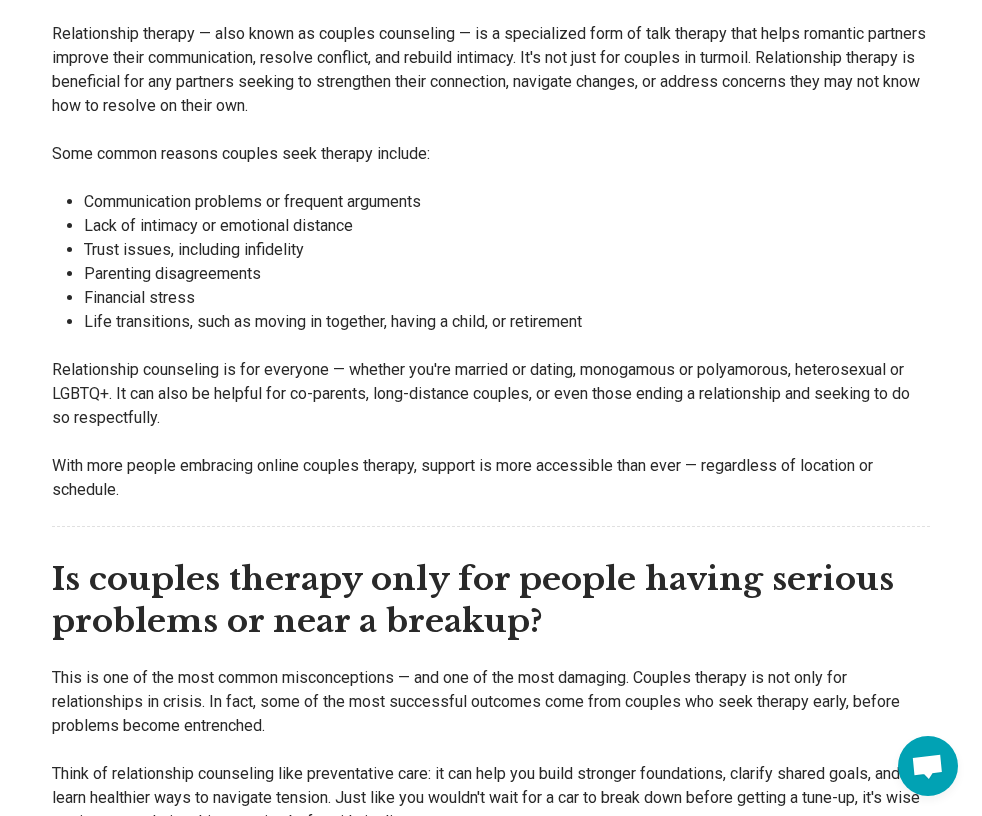 scroll, scrollTop: 2255, scrollLeft: 0, axis: vertical 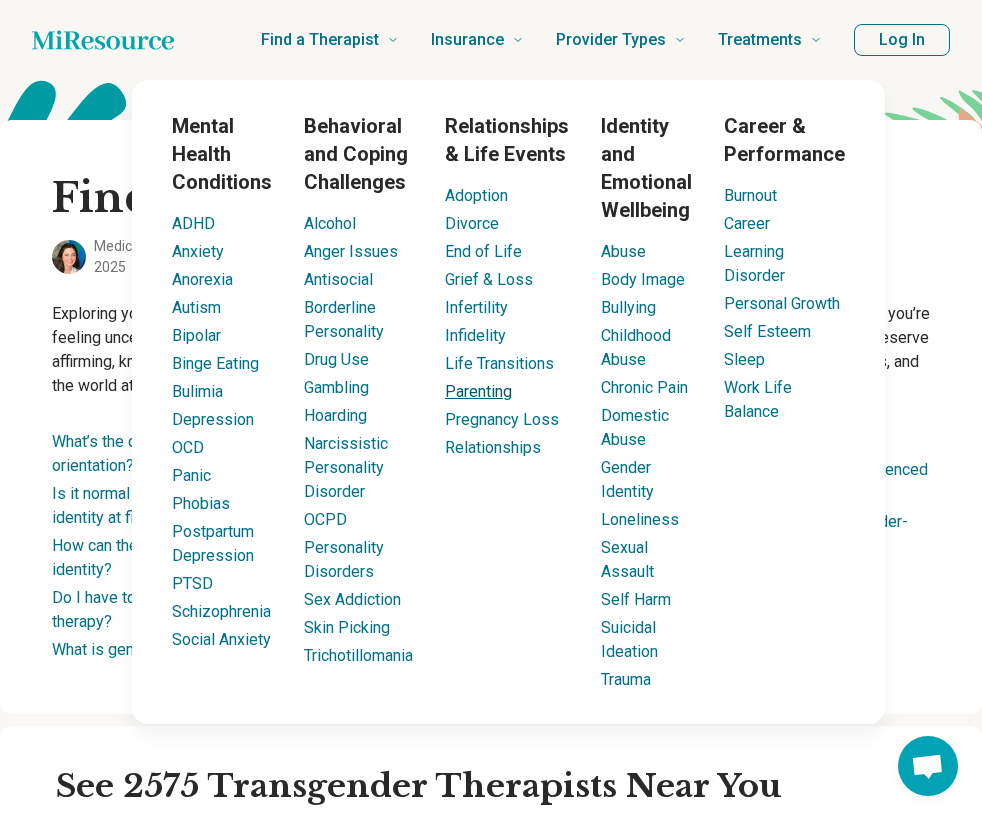 click on "Parenting" at bounding box center (478, 391) 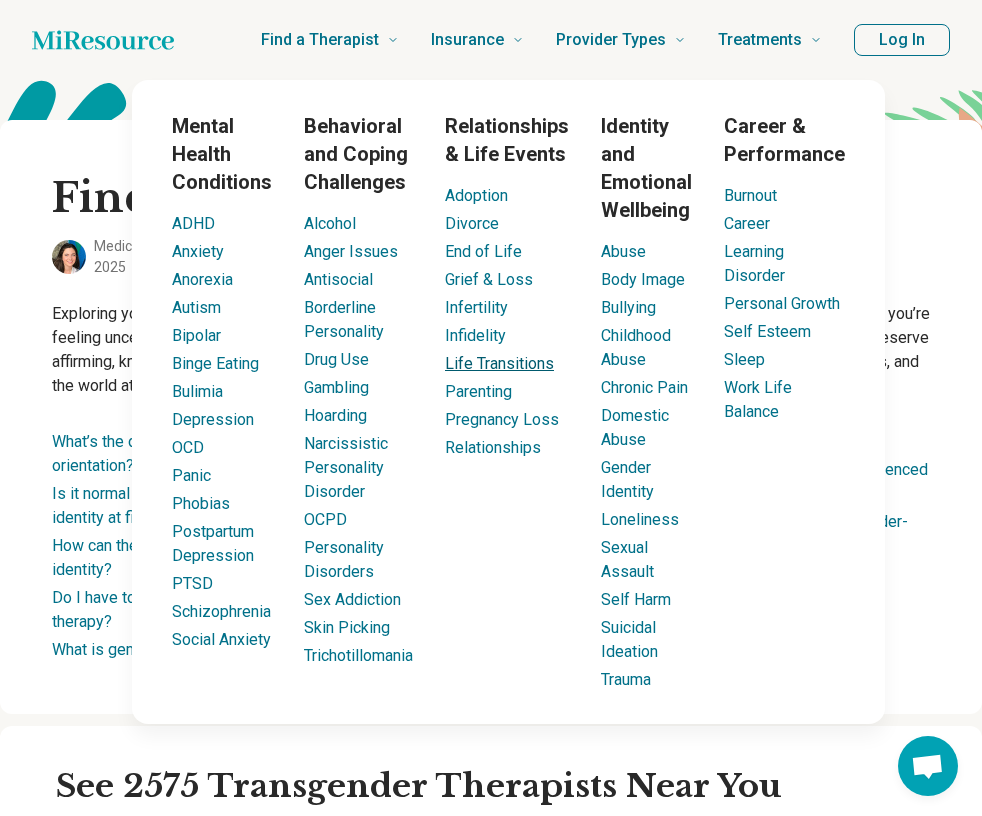 click on "Life Transitions" at bounding box center [499, 363] 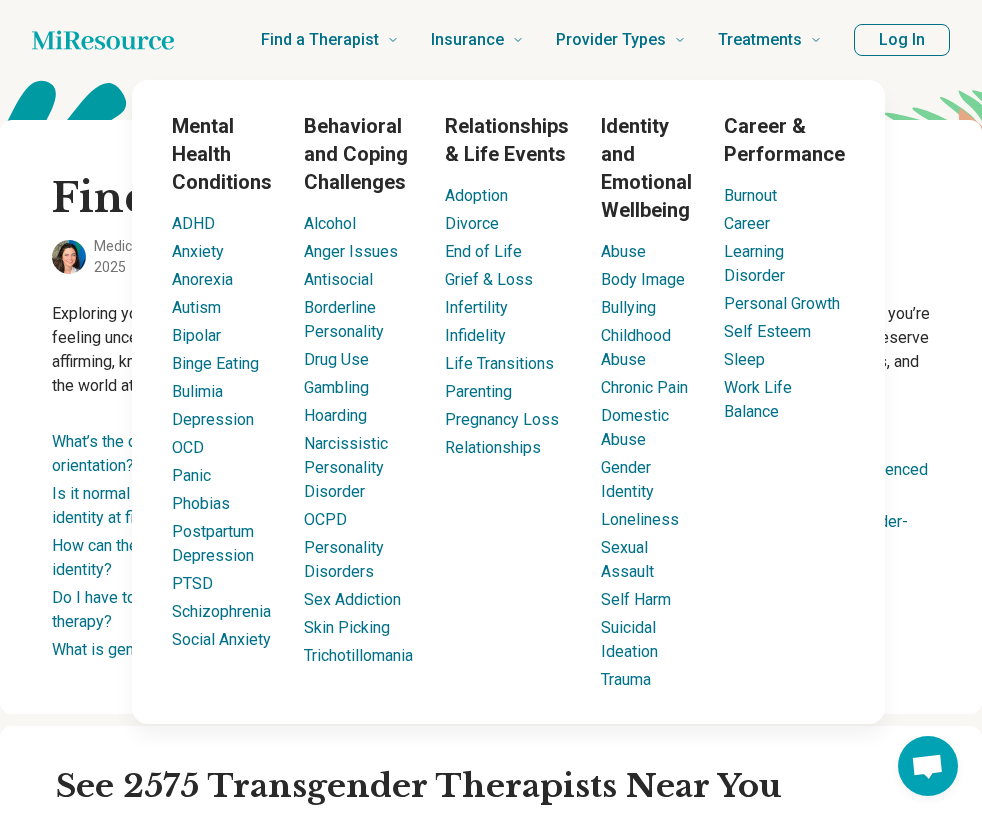 click on "Childhood Abuse" at bounding box center (646, 348) 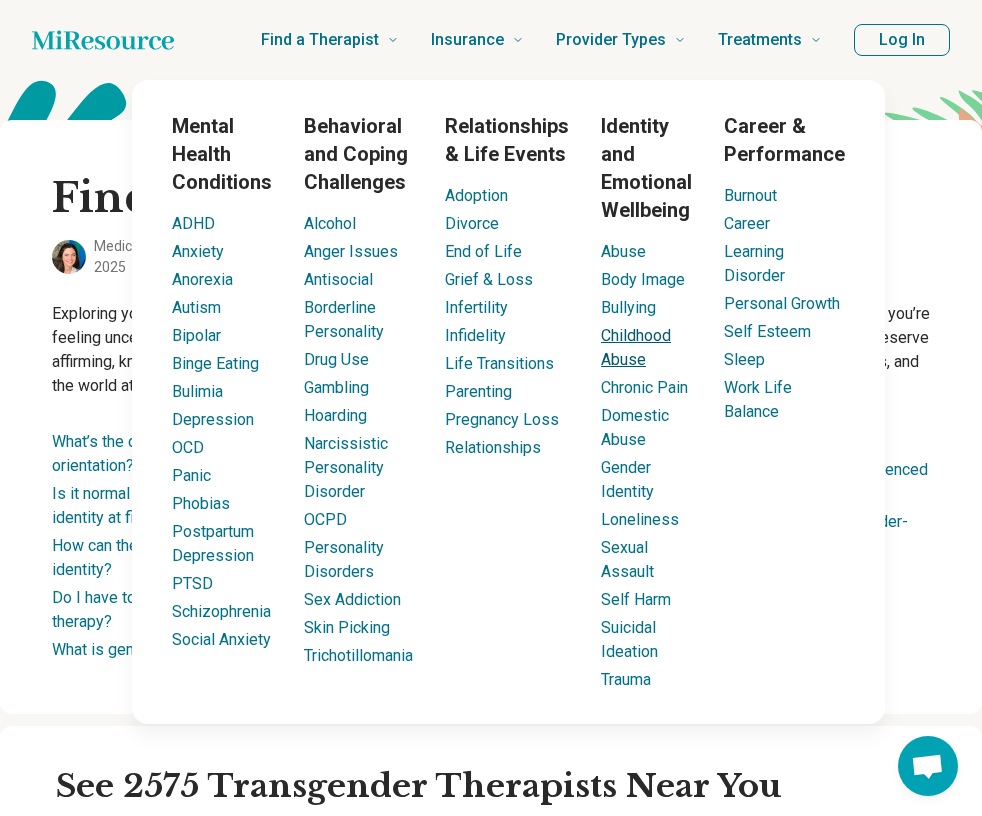 click on "Childhood Abuse" at bounding box center (636, 347) 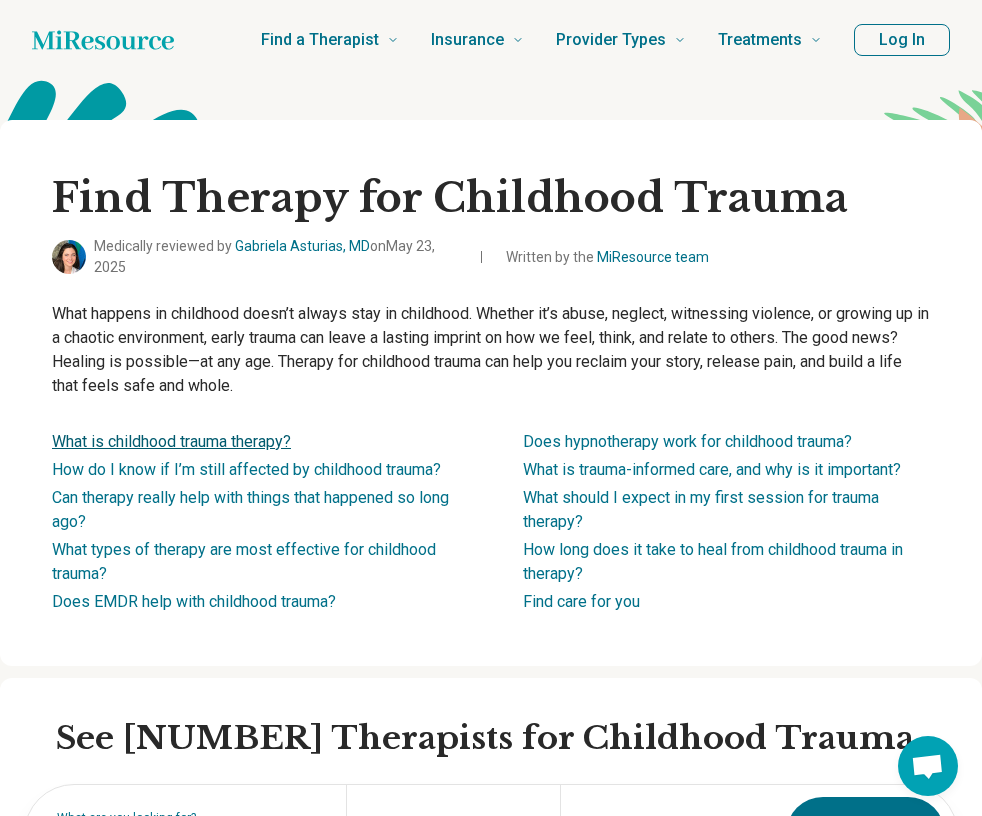click on "What is childhood trauma therapy?" at bounding box center (171, 441) 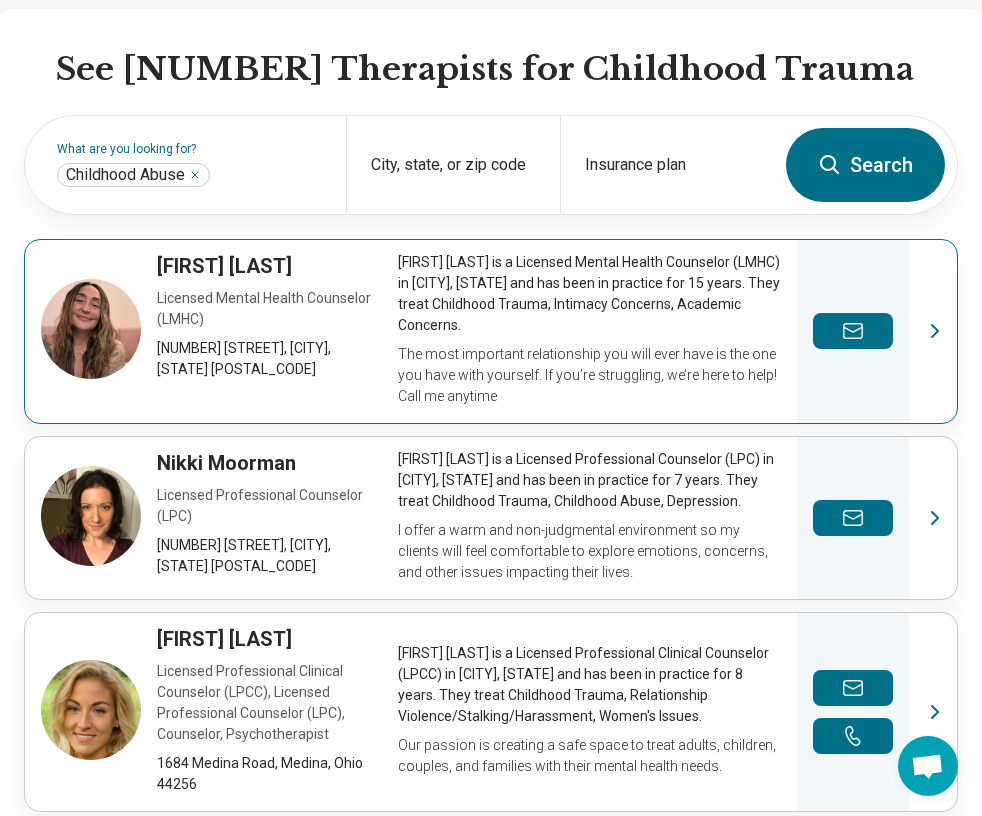 scroll, scrollTop: 632, scrollLeft: 0, axis: vertical 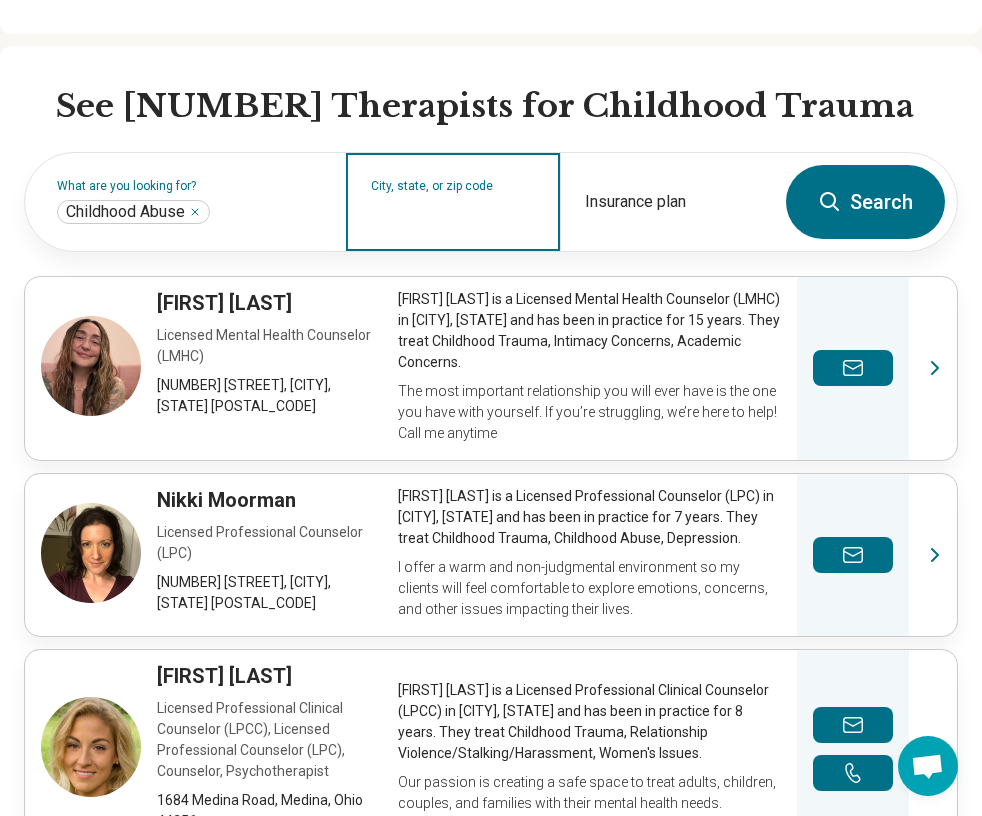 click on "City, state, or zip code" at bounding box center [453, 215] 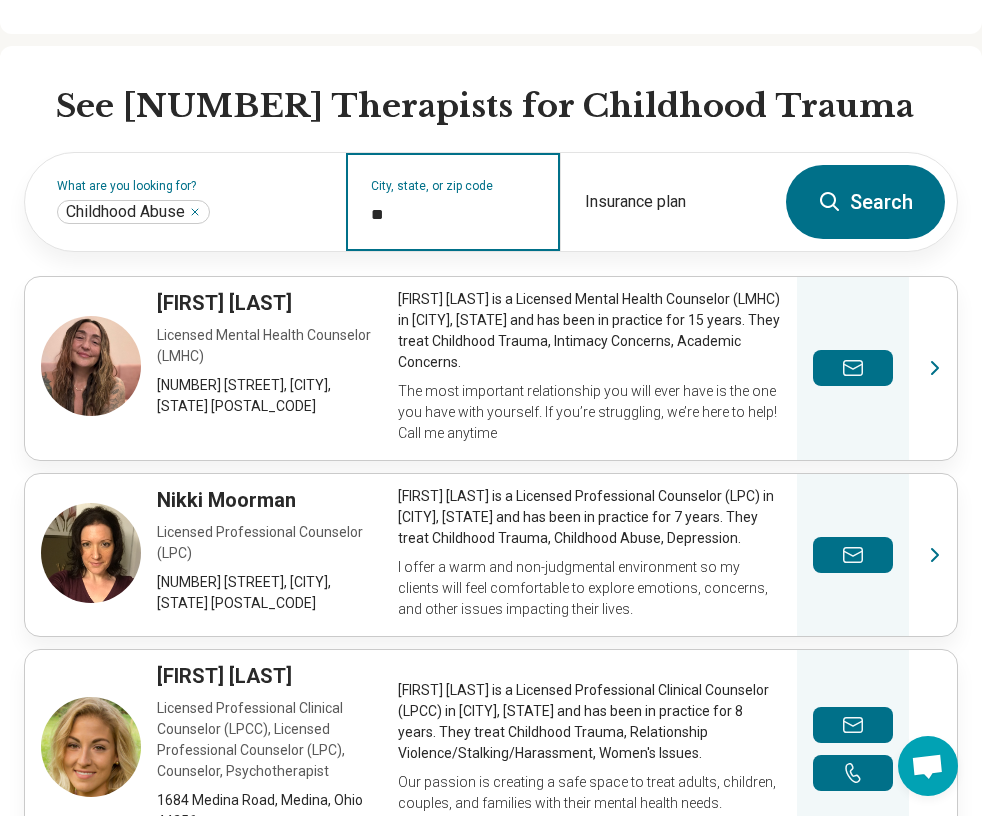 type on "*" 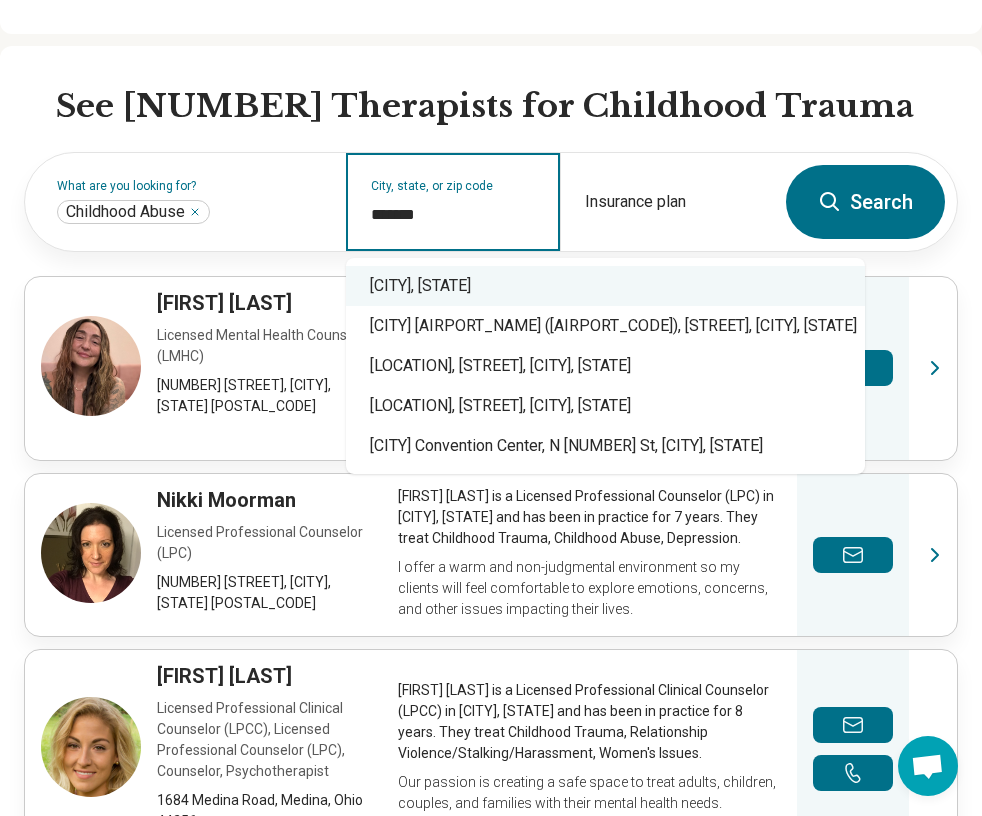 click on "[CITY], [STATE]" at bounding box center [605, 286] 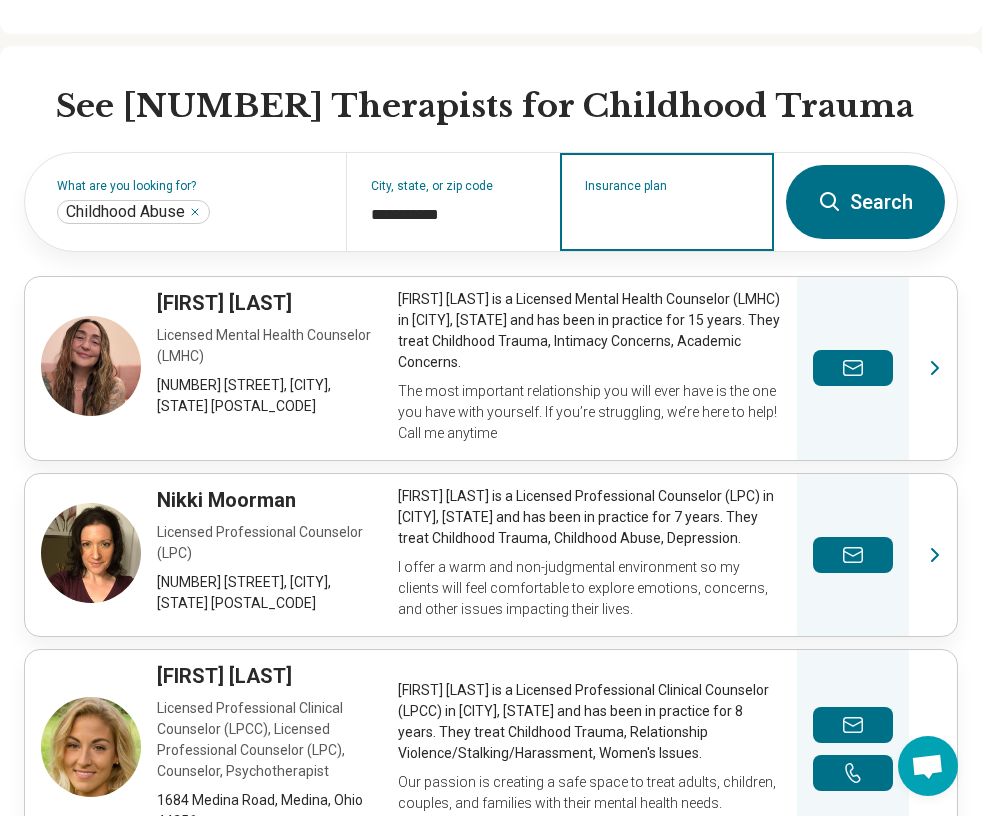 click on "Insurance plan" at bounding box center [667, 215] 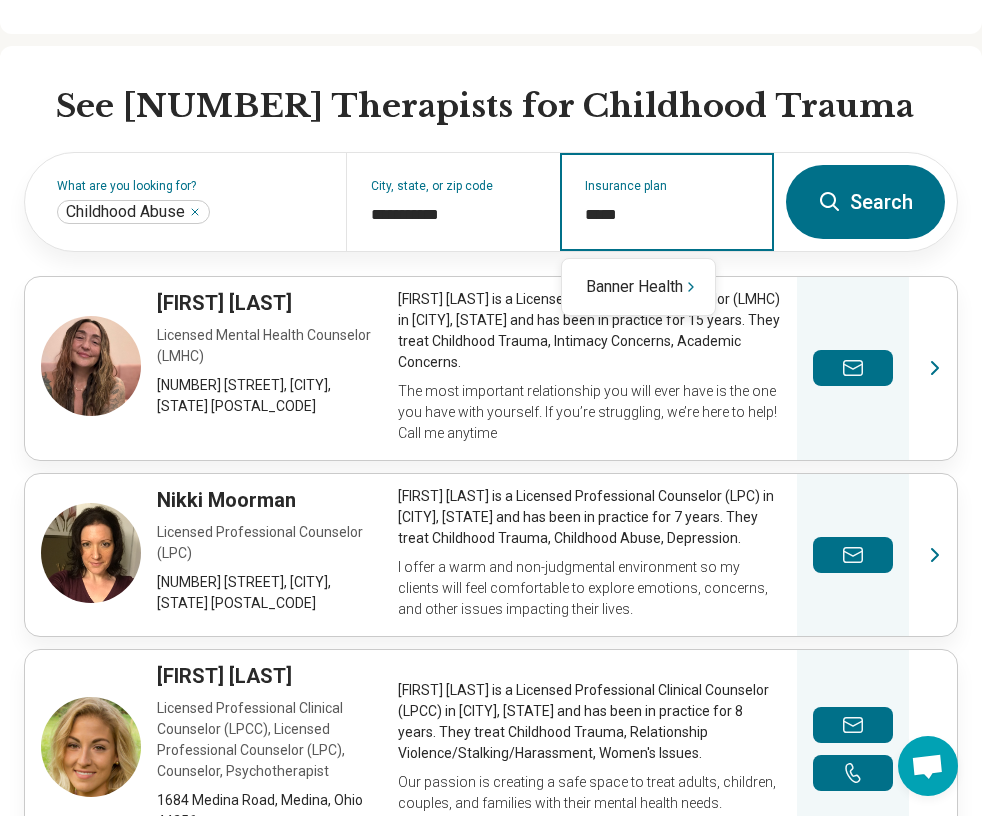 type on "******" 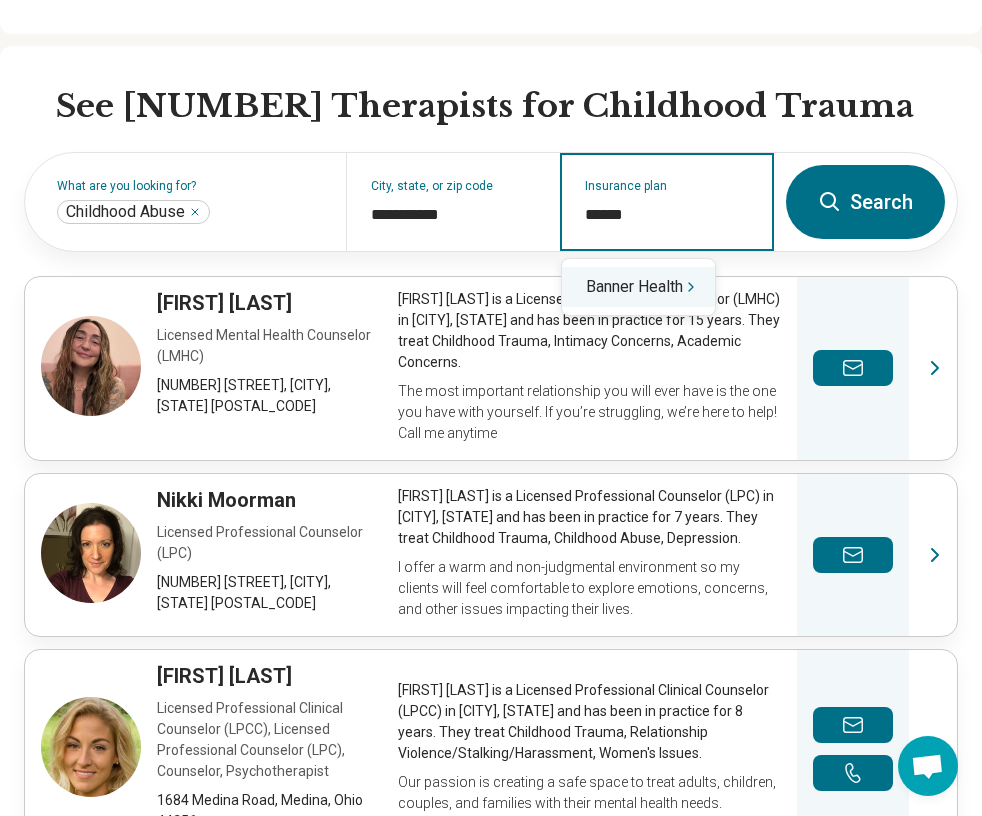 click on "Banner Health" at bounding box center [638, 287] 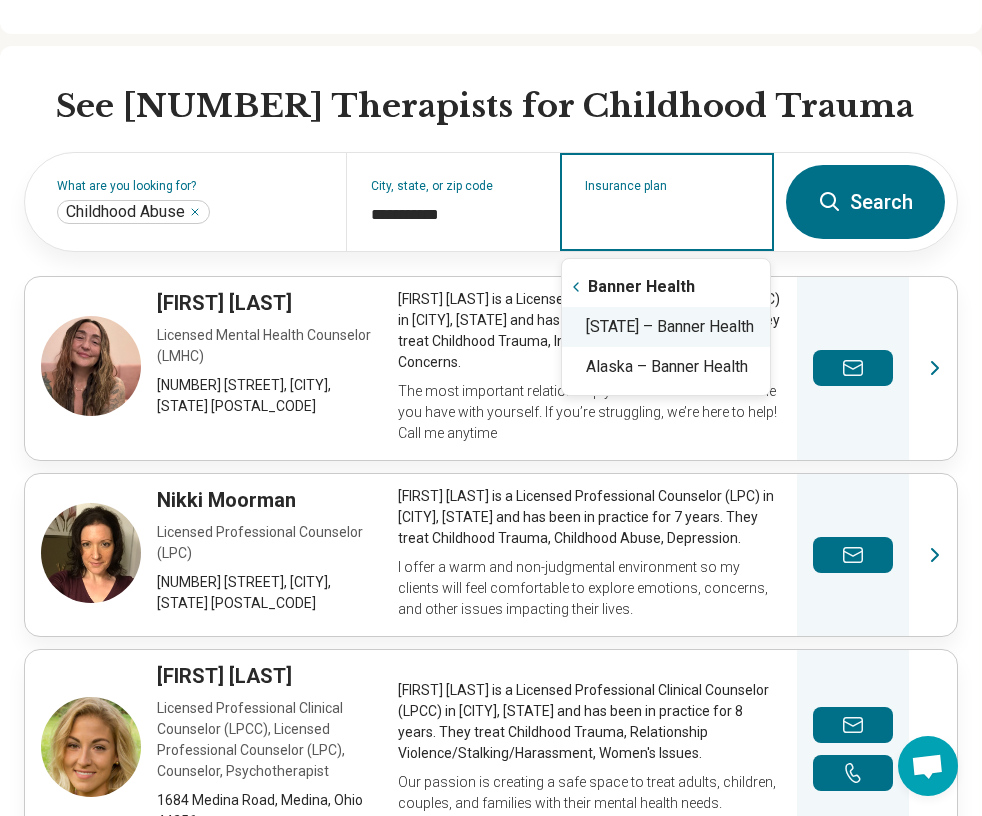 click on "[STATE] – Banner Health" at bounding box center (666, 327) 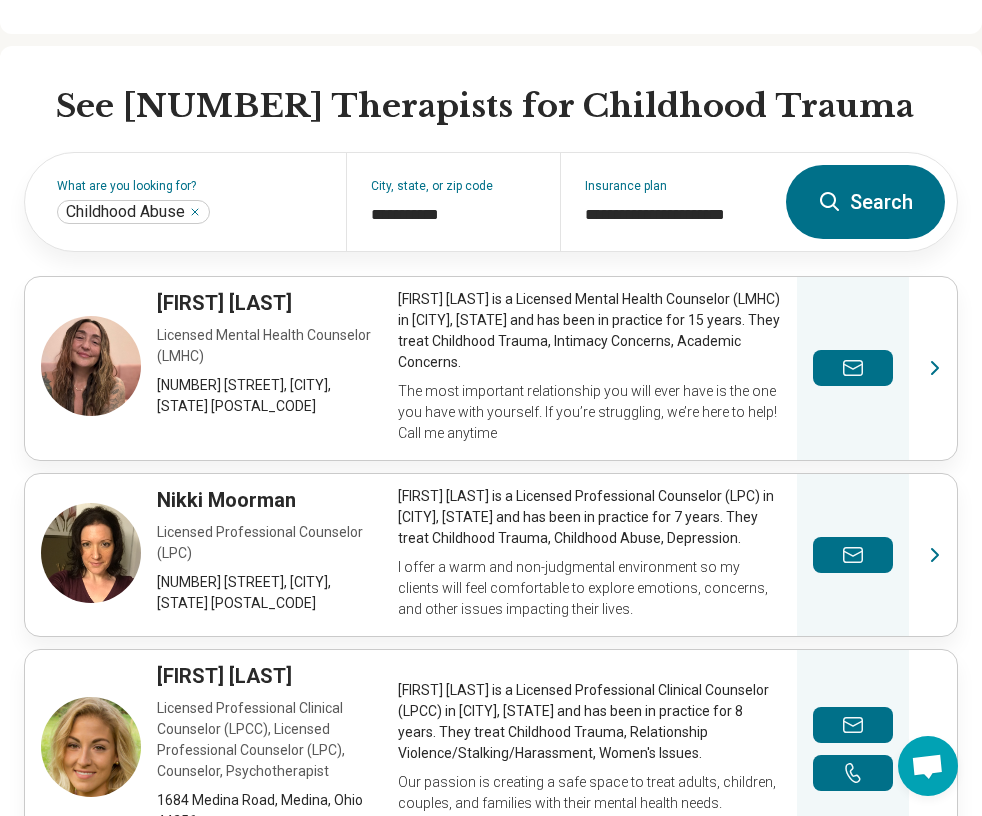 click on "Search" at bounding box center [865, 202] 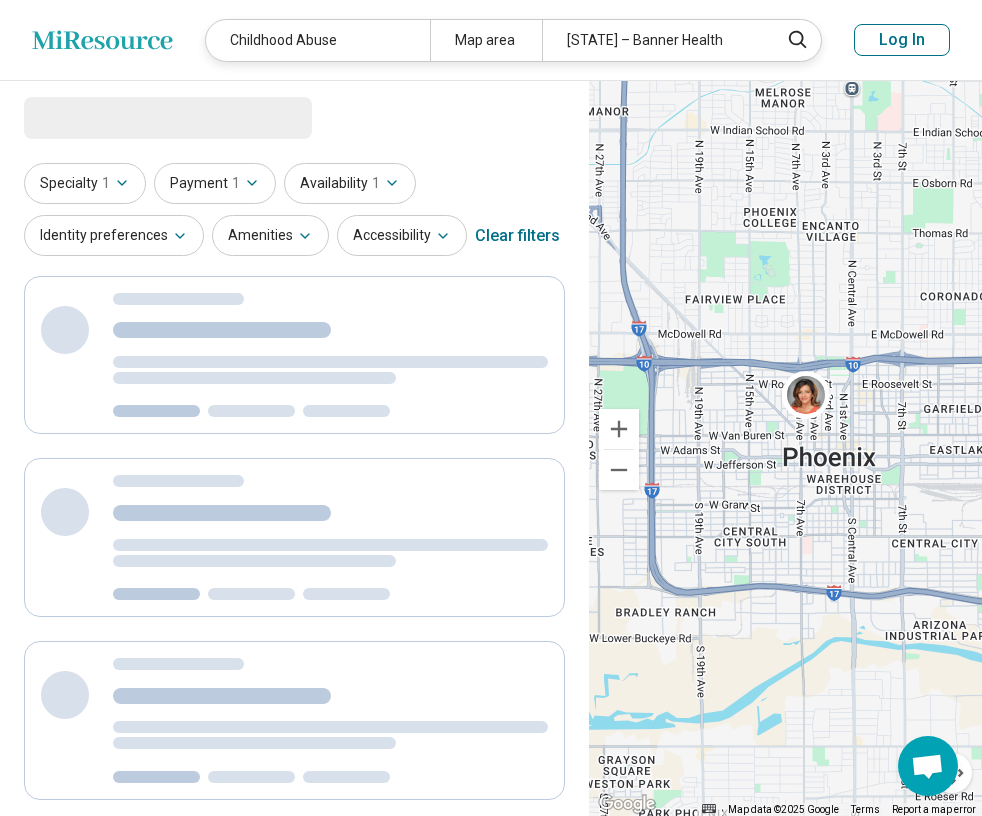 drag, startPoint x: 804, startPoint y: 498, endPoint x: 716, endPoint y: 548, distance: 101.21265 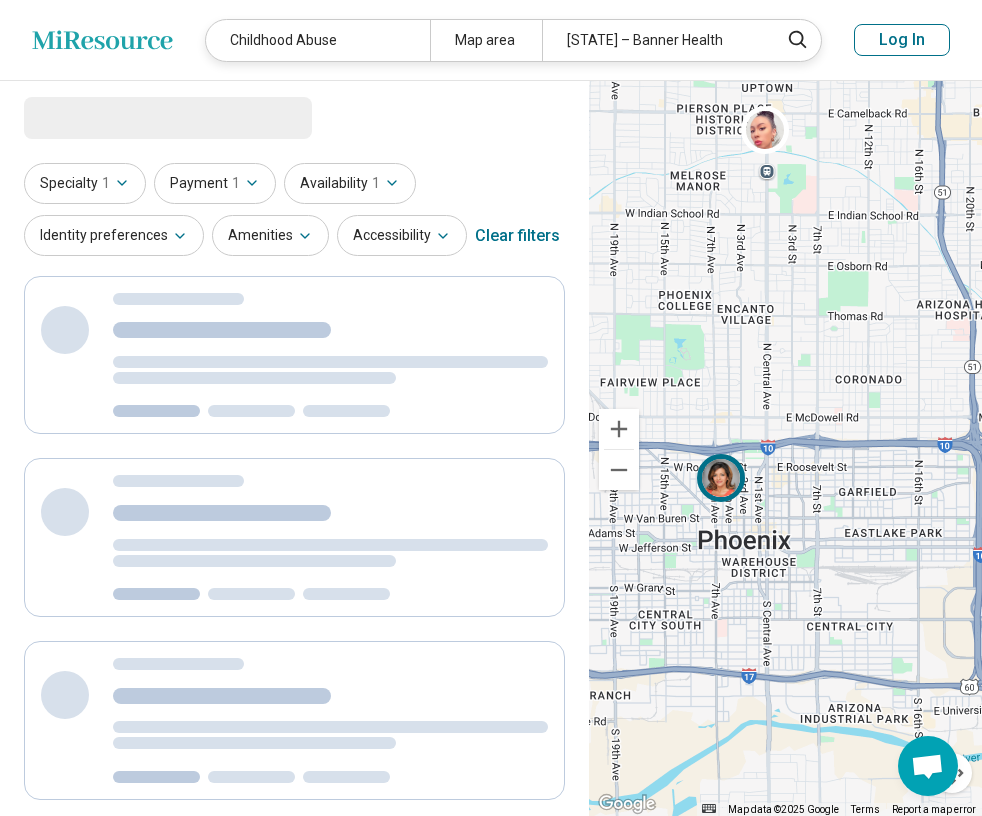 click at bounding box center [721, 478] 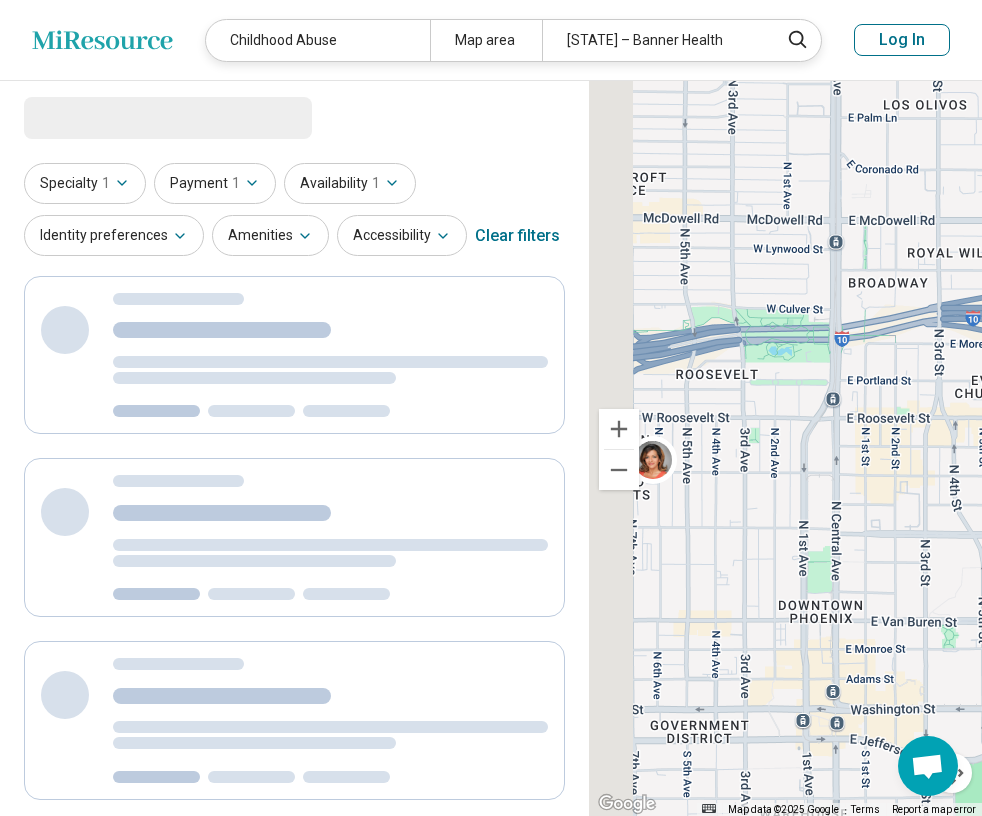drag, startPoint x: 660, startPoint y: 508, endPoint x: 851, endPoint y: 500, distance: 191.16747 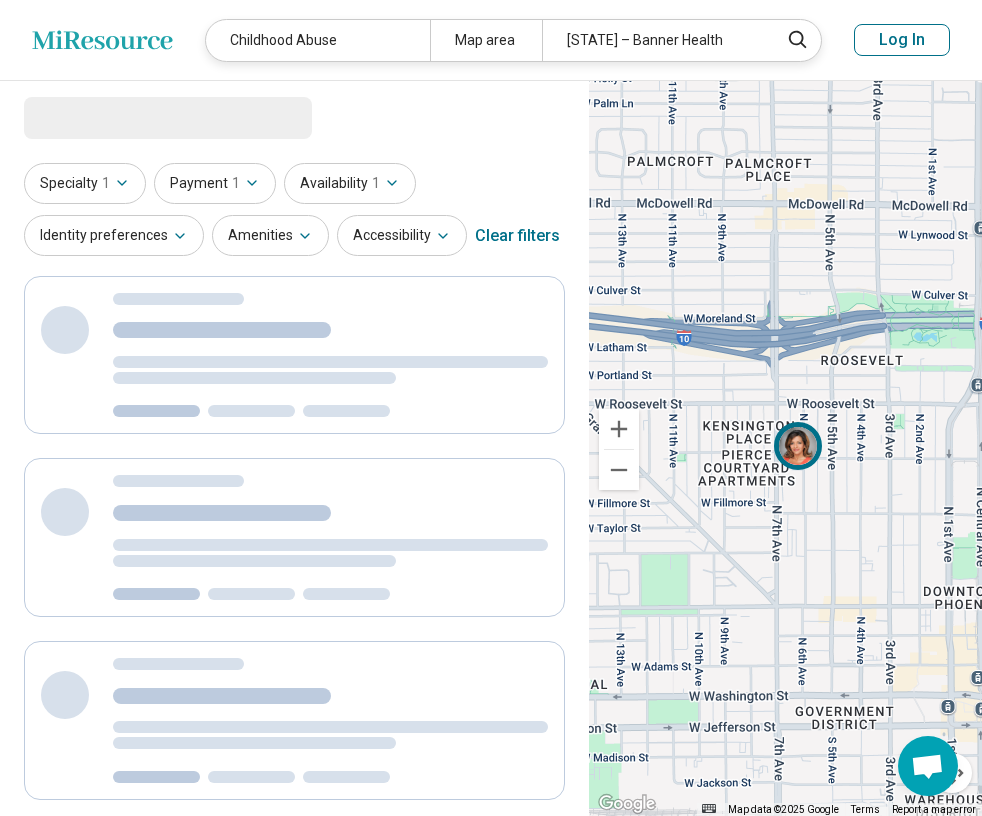 click at bounding box center (803, 451) 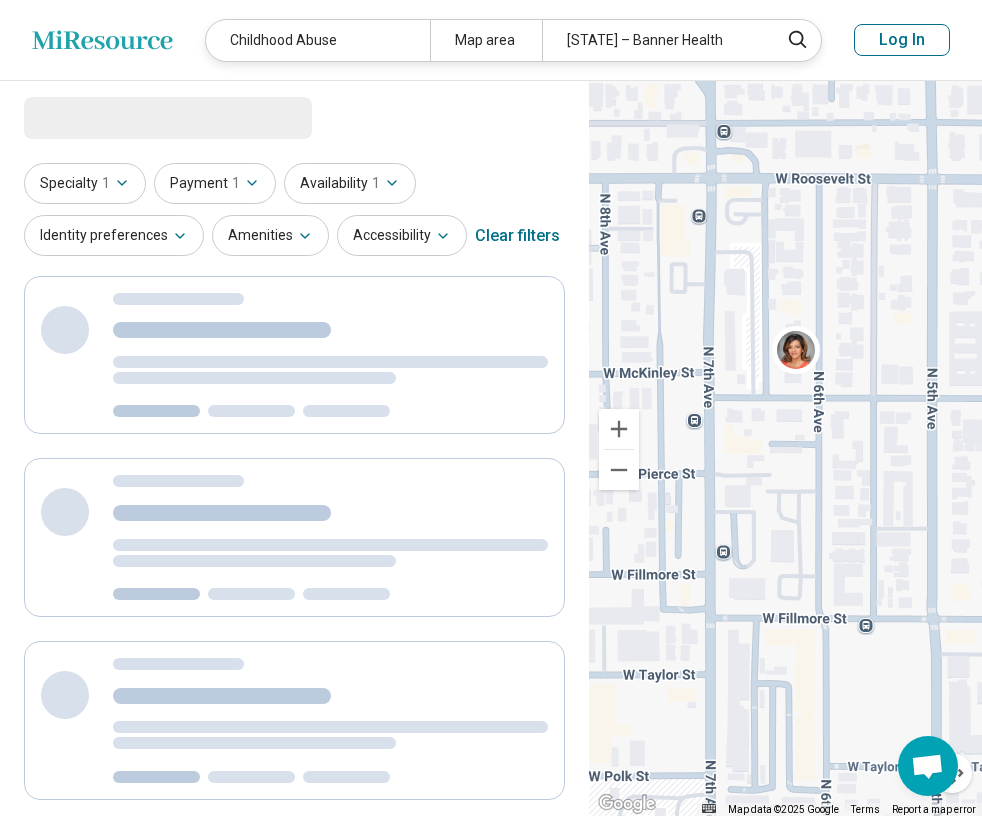select on "***" 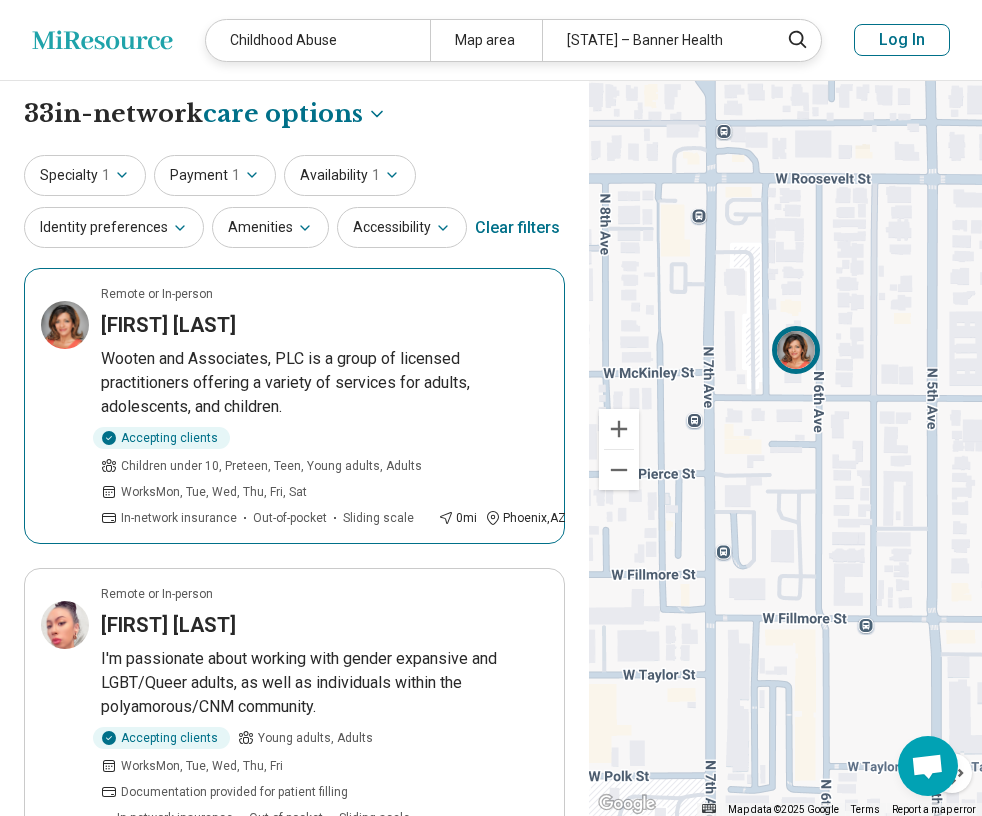click on "Remote or In-person [FIRST] [LAST] [LAST] and Associates, PLC is a group of licensed practitioners offering a variety of services for adults, adolescents, and children. Accepting clients Children under 10, Preteen, Teen, Young adults, Adults Works Mon, Tue, Wed, Thu, Fri, Sat In-network insurance Out-of-pocket Sliding scale 0 mi [CITY] , AZ" at bounding box center [294, 406] 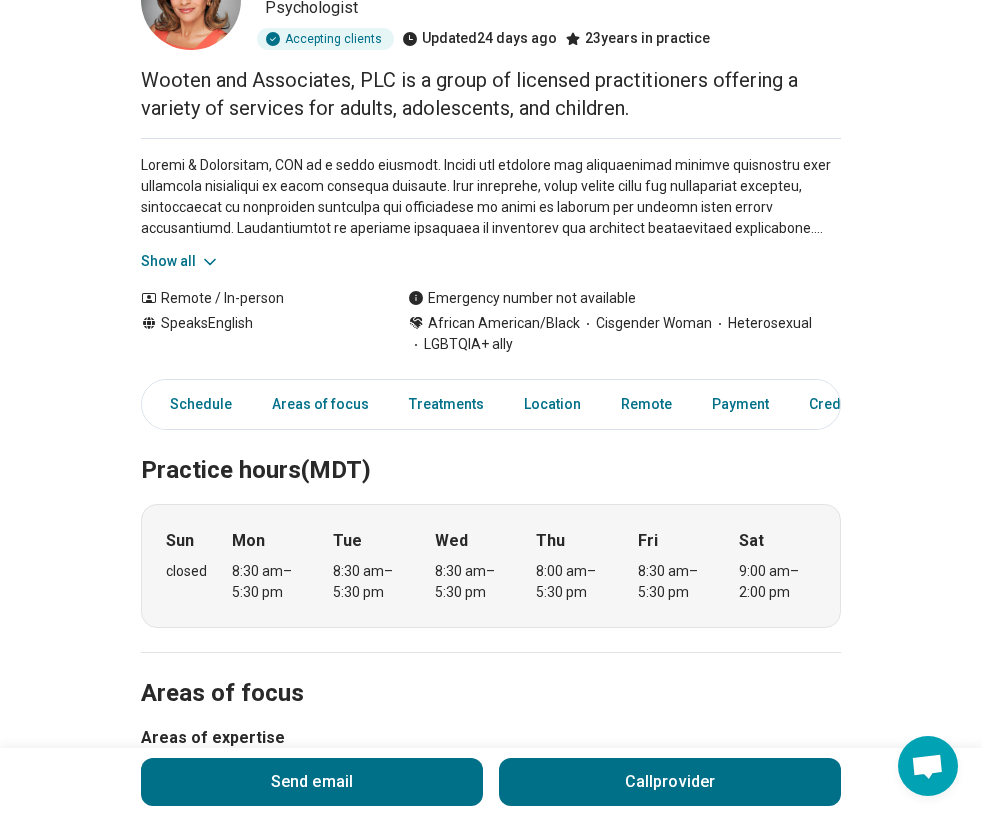 scroll, scrollTop: 178, scrollLeft: 0, axis: vertical 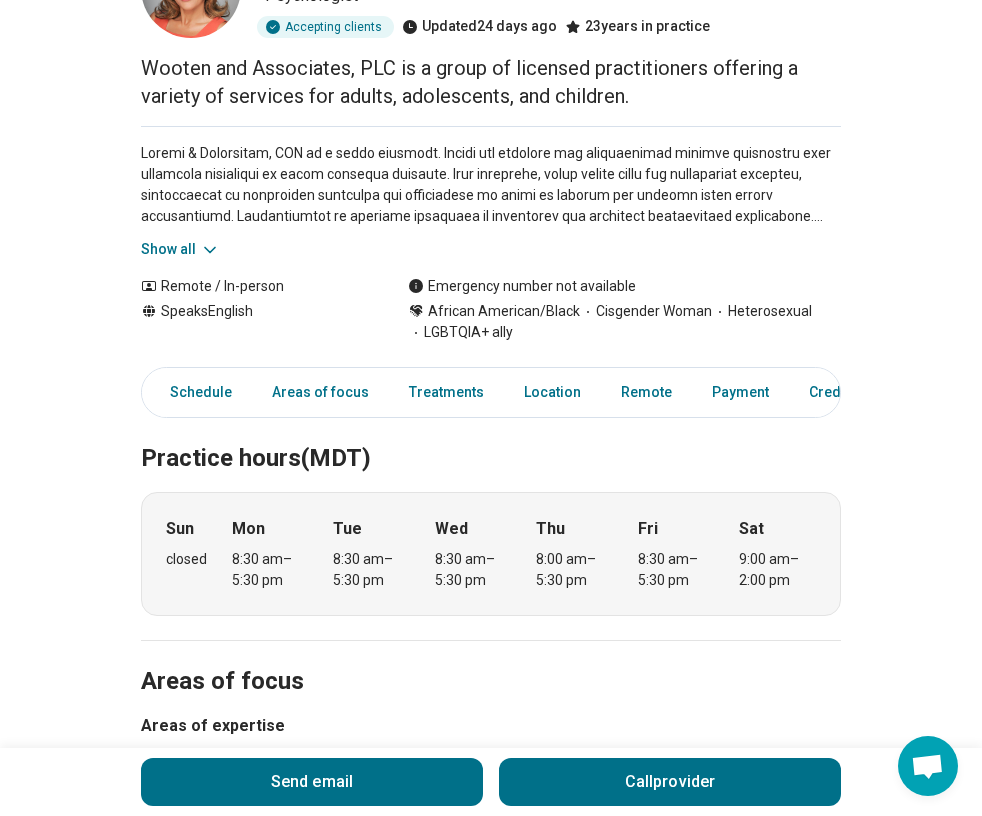 click on "[FIRST] [LAST] ( She/Her/Hers ) Psychologist Accepting clients Updated  24 days ago 23  years in practice [LAST] and Associates, PLC is a group of licensed practitioners offering a variety of services for adults, adolescents, and children. Show all Remote / In-person Speaks  English Emergency number not available African American/Black Cisgender Woman Heterosexual LGBTQIA+ ally Send email Call  provider Schedule Areas of focus Treatments Location Remote Payment Credentials Other Practice hours  (MST) Sun closed Mon 8:30 am  –   5:30 pm Tue 8:30 am  –   5:30 pm Wed 8:30 am  –   5:30 pm Thu 8:00 am  –   5:30 pm Fri 8:30 am  –   5:30 pm Sat 9:00 am  –   2:00 pm Areas of focus Areas of expertise Childhood Abuse Anger Issues Antisocial Personality Anxiety Bipolar Disorder Body Image Borderline Personality Conflict Resolution Dependent Personality Depression Divorce Grief and Loss Infidelity Intimacy Concerns Life Transitions Loneliness/Isolation Obsessive Compulsive Disorder (OCD) Panic Personal Growth" at bounding box center (491, 1296) 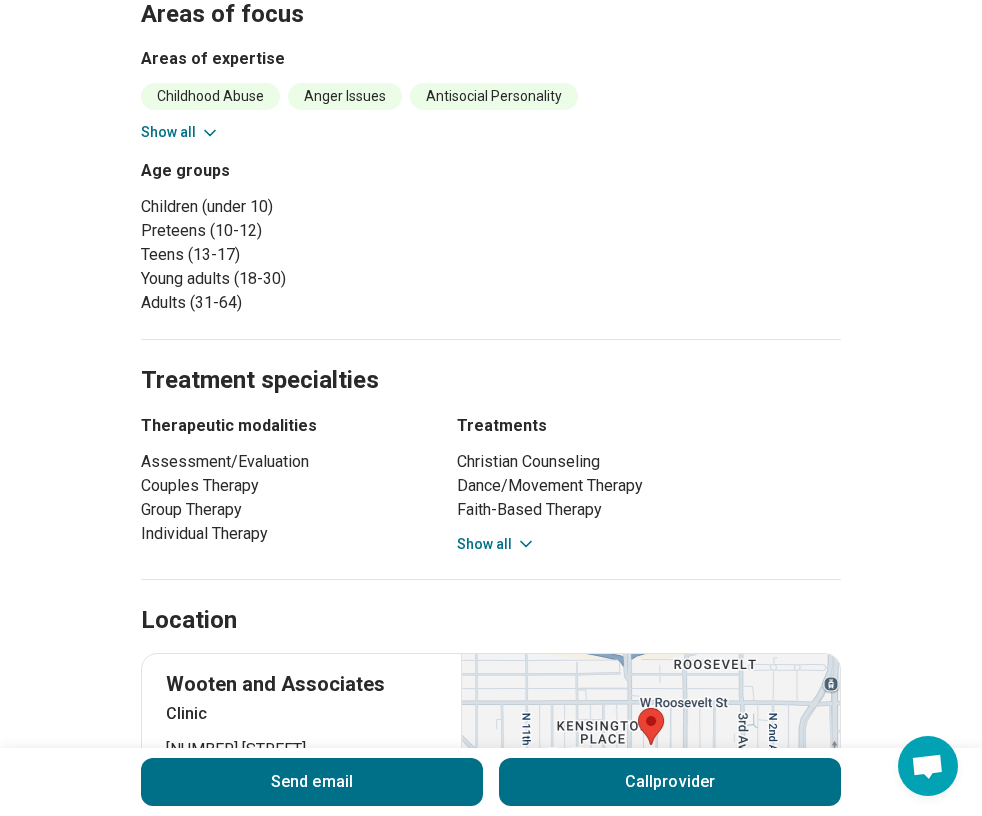 scroll, scrollTop: 965, scrollLeft: 0, axis: vertical 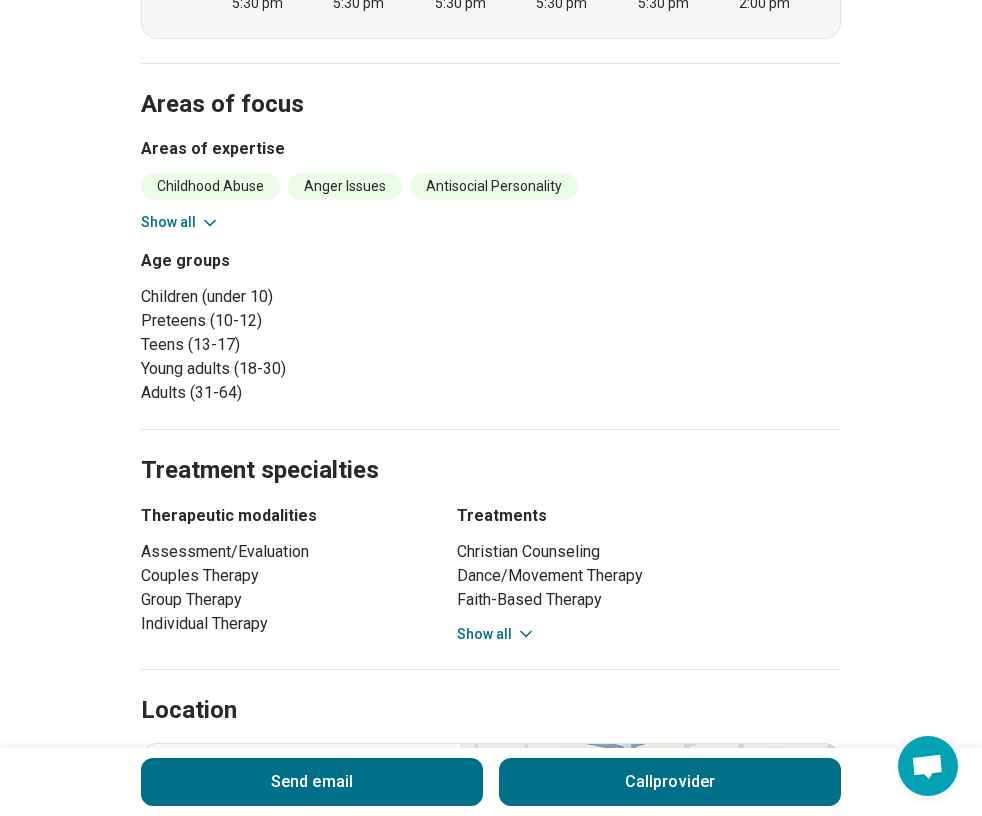 click 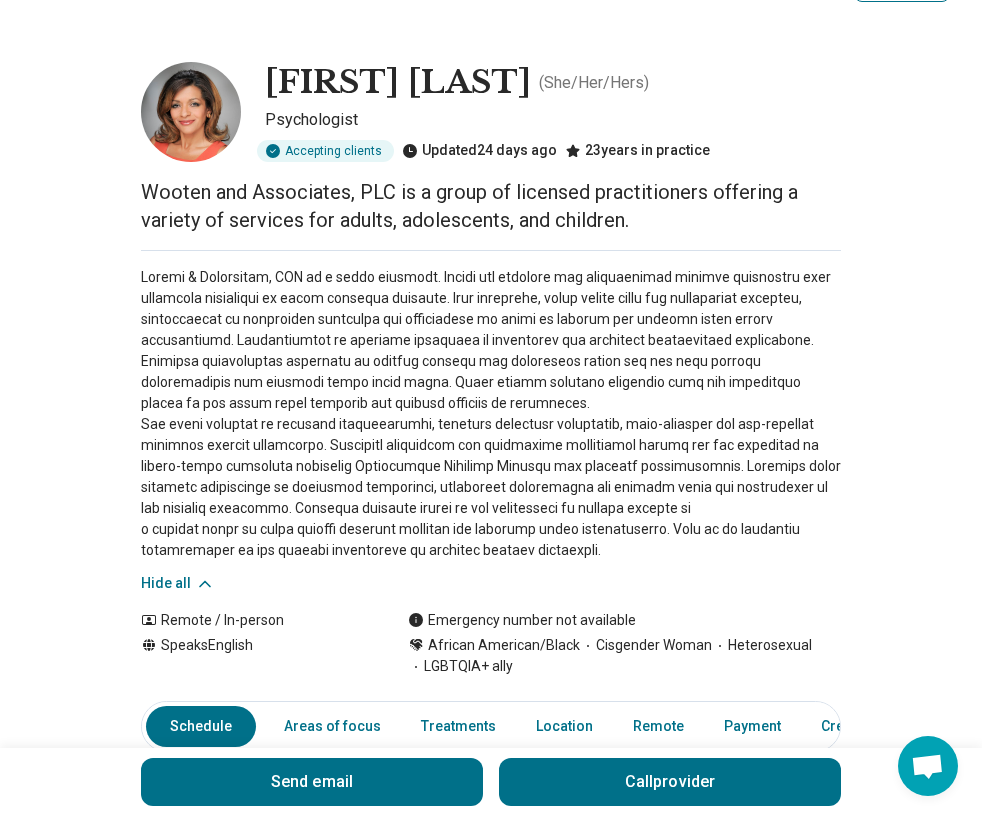 scroll, scrollTop: 60, scrollLeft: 0, axis: vertical 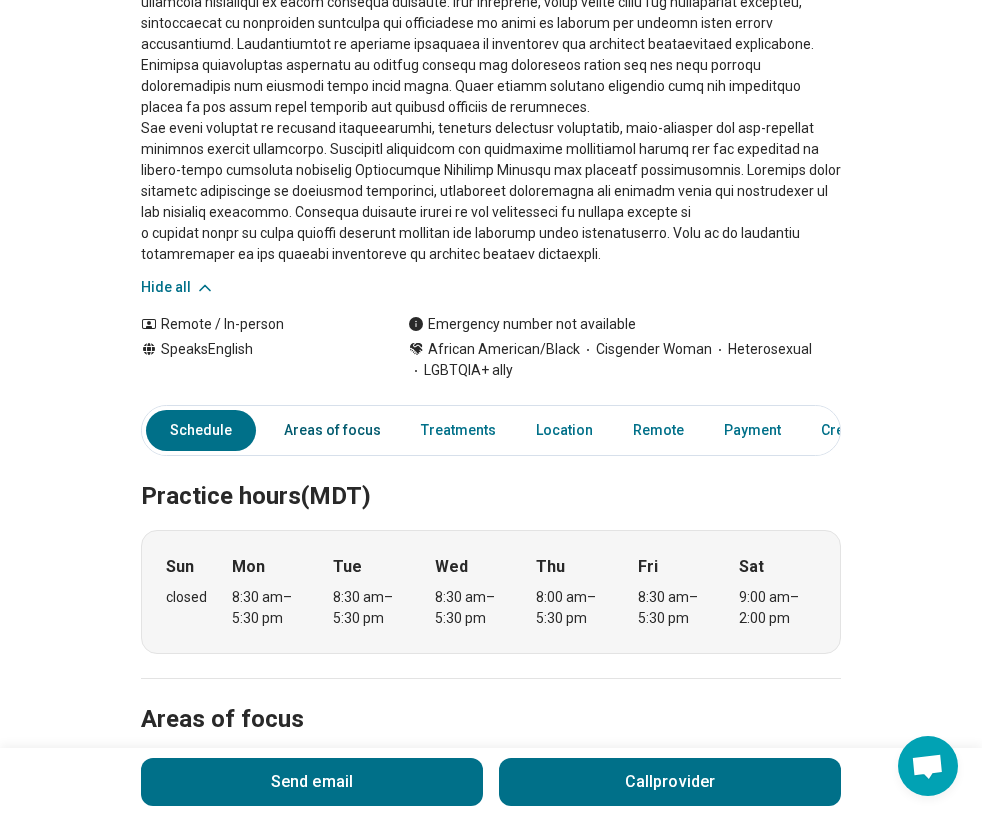 click on "Areas of focus" at bounding box center [332, 430] 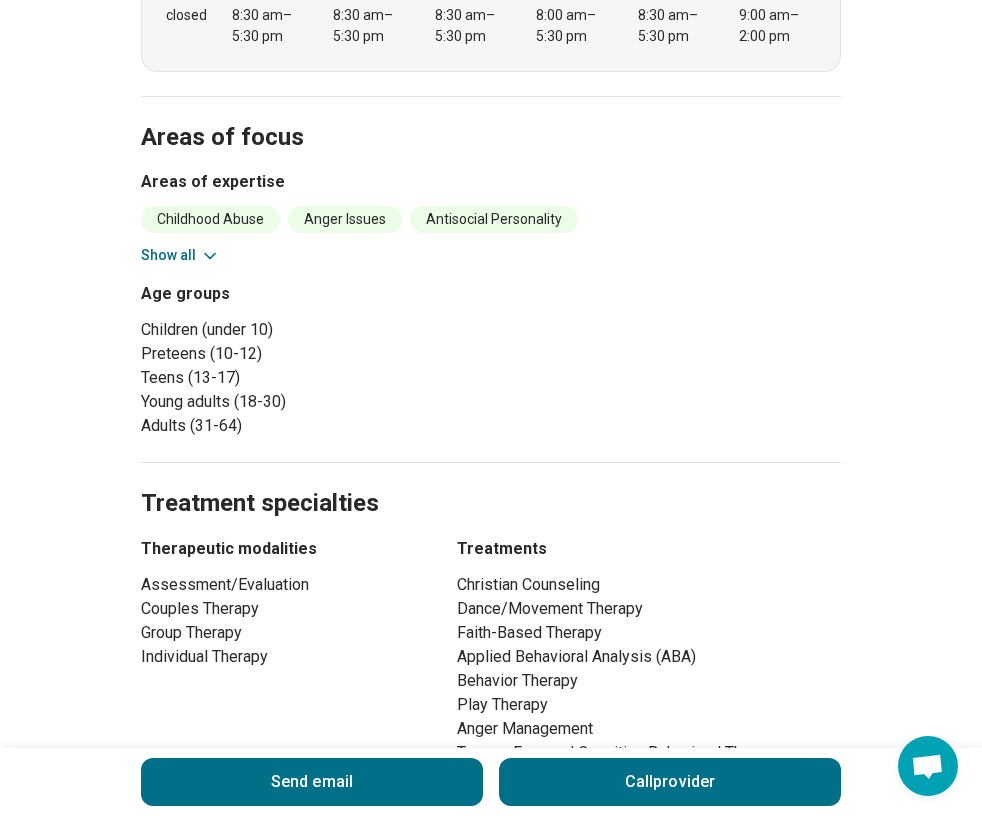 scroll, scrollTop: 805, scrollLeft: 0, axis: vertical 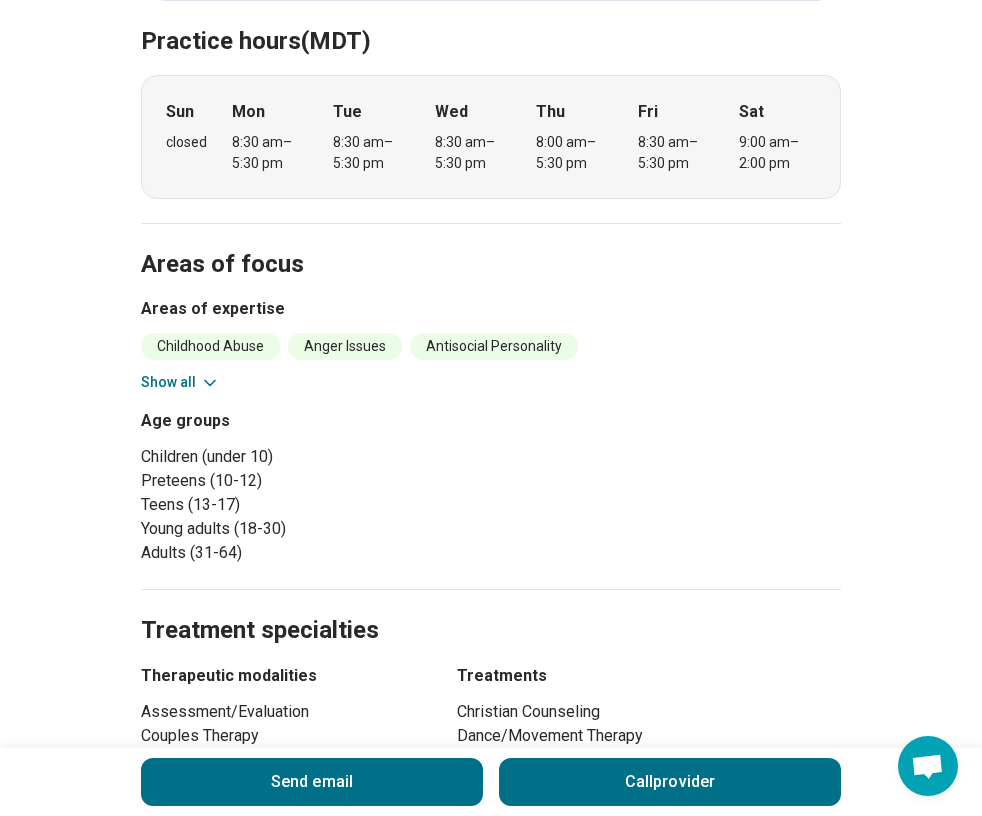 click on "Childhood Abuse Anger Issues Antisocial Personality Anxiety Bipolar Disorder Body Image Borderline Personality Conflict Resolution Dependent Personality Depression Divorce Grief and Loss Infidelity Intimacy Concerns Life Transitions Loneliness/Isolation Obsessive Compulsive Disorder (OCD) Obsessive-Compulsive Personality Panic Parenting Concerns Performance Anxiety Personal Growth Personality Disorders Physical Stress Postpartum Depression Posttraumatic Stress Disorder (PTSD) Pregnancy/Loss of Pregnancy Racial Identity Racial/Cultural Oppression or Trauma Relationship(s) with Friends/Roommates Relationship(s) with Parents/Children/Family Relationship(s) with Partner/Husband/Wife Self-Esteem Social Anxiety Spiritual/Religious Concerns Trauma Women's Issues Work/Life Balance Show all" at bounding box center [491, 363] 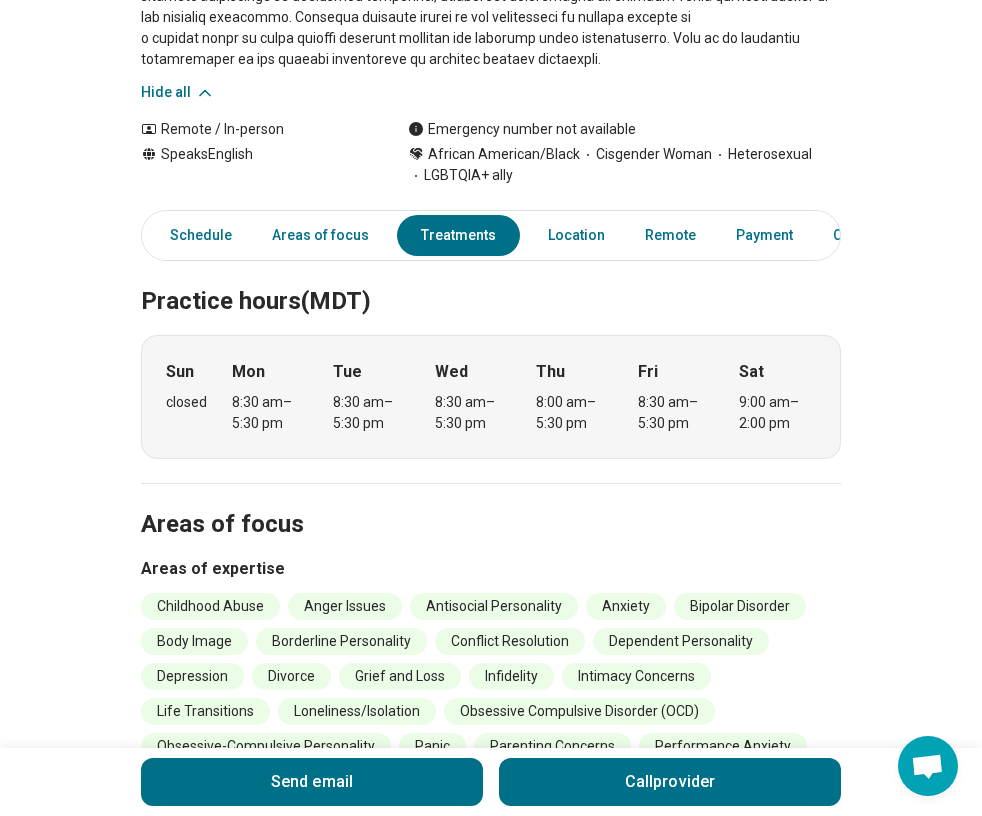 scroll, scrollTop: 491, scrollLeft: 0, axis: vertical 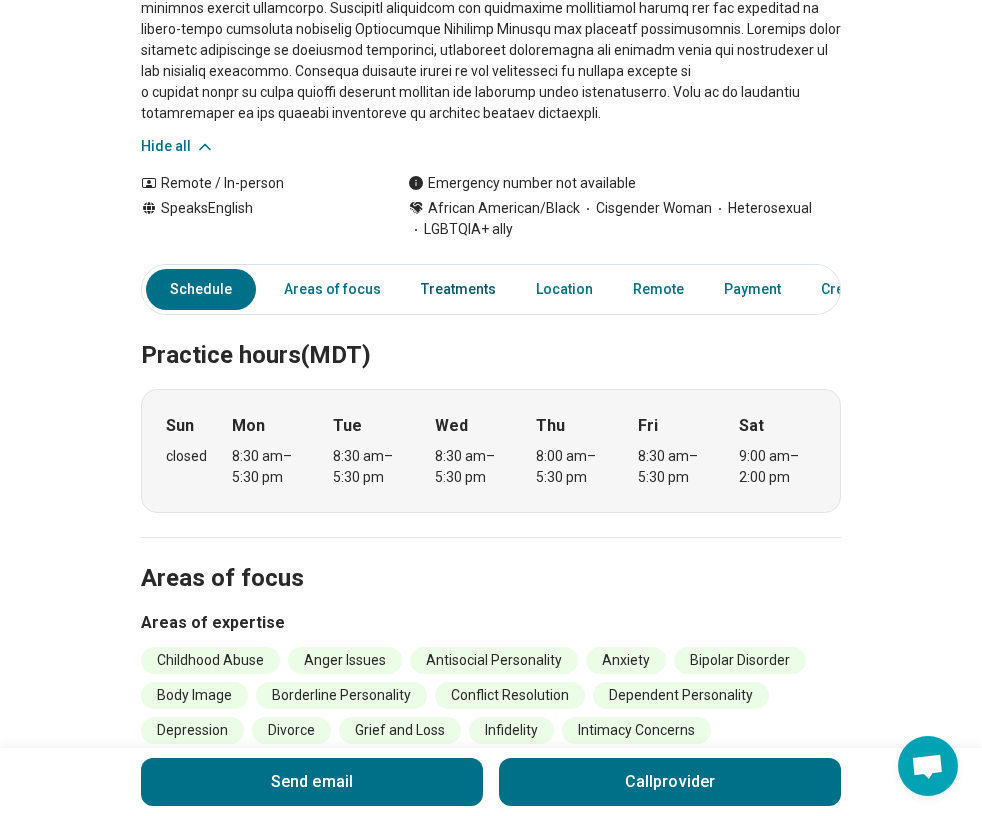 click on "Treatments" at bounding box center (458, 289) 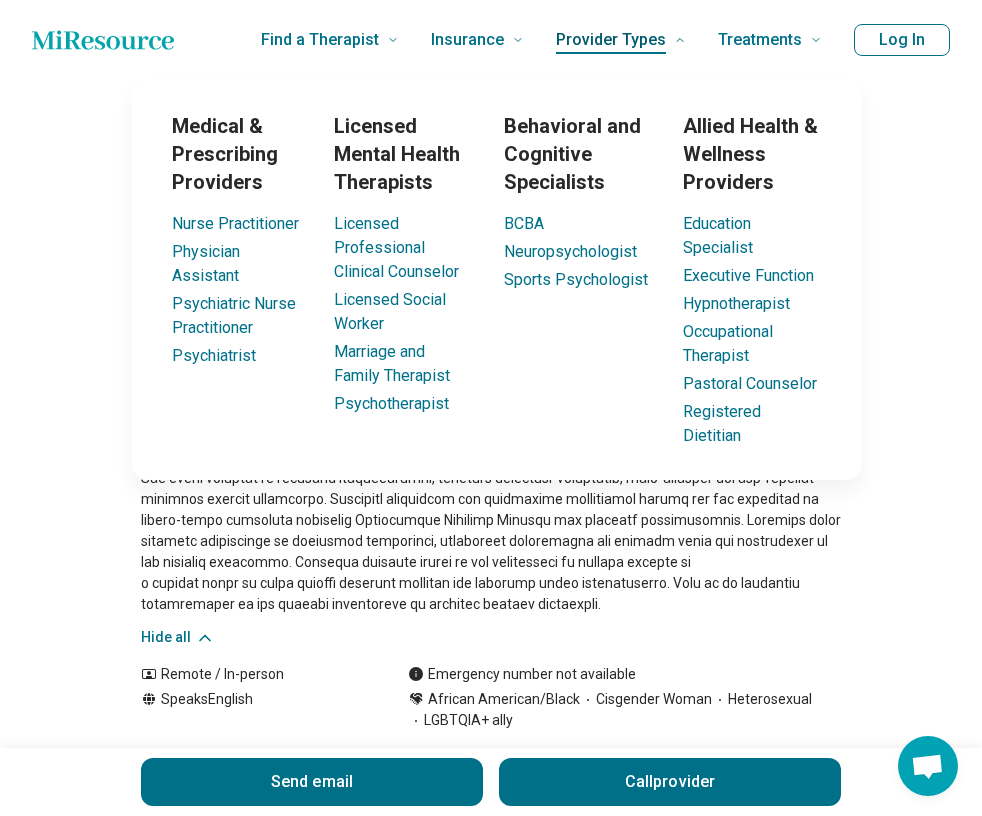 scroll, scrollTop: 0, scrollLeft: 0, axis: both 